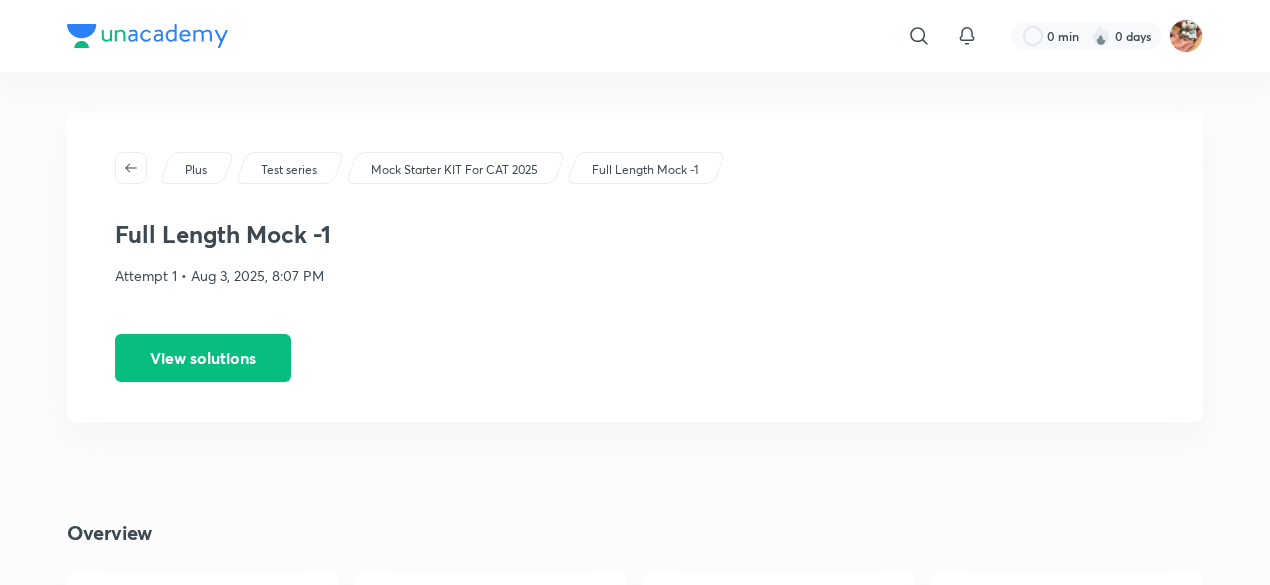 scroll, scrollTop: 760, scrollLeft: 0, axis: vertical 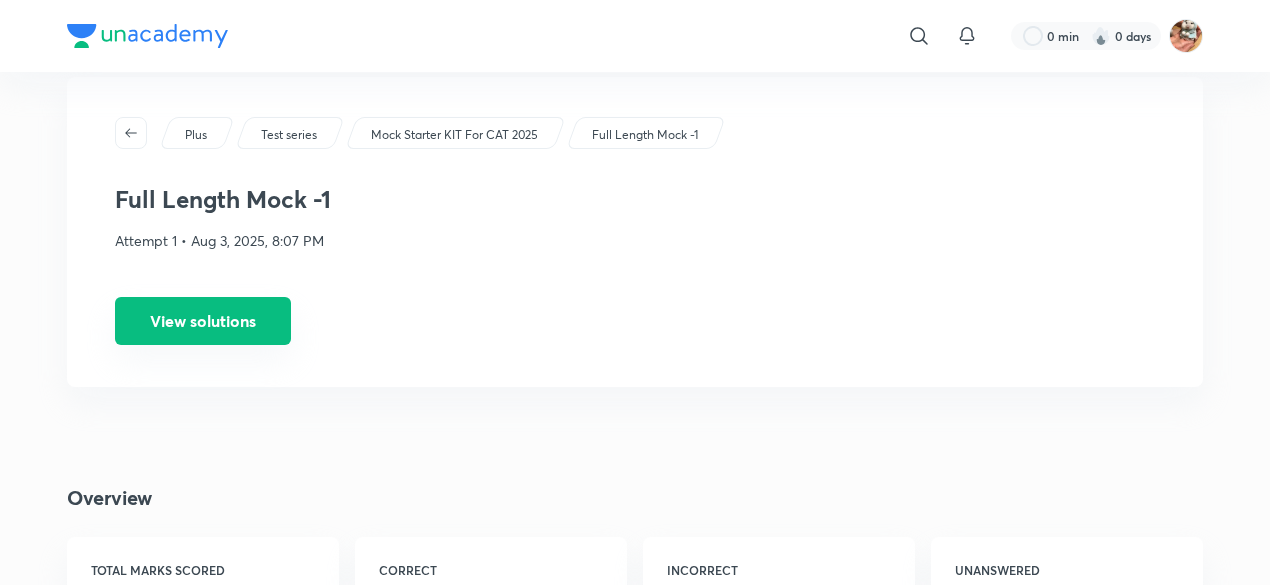 click on "View solutions" at bounding box center [203, 321] 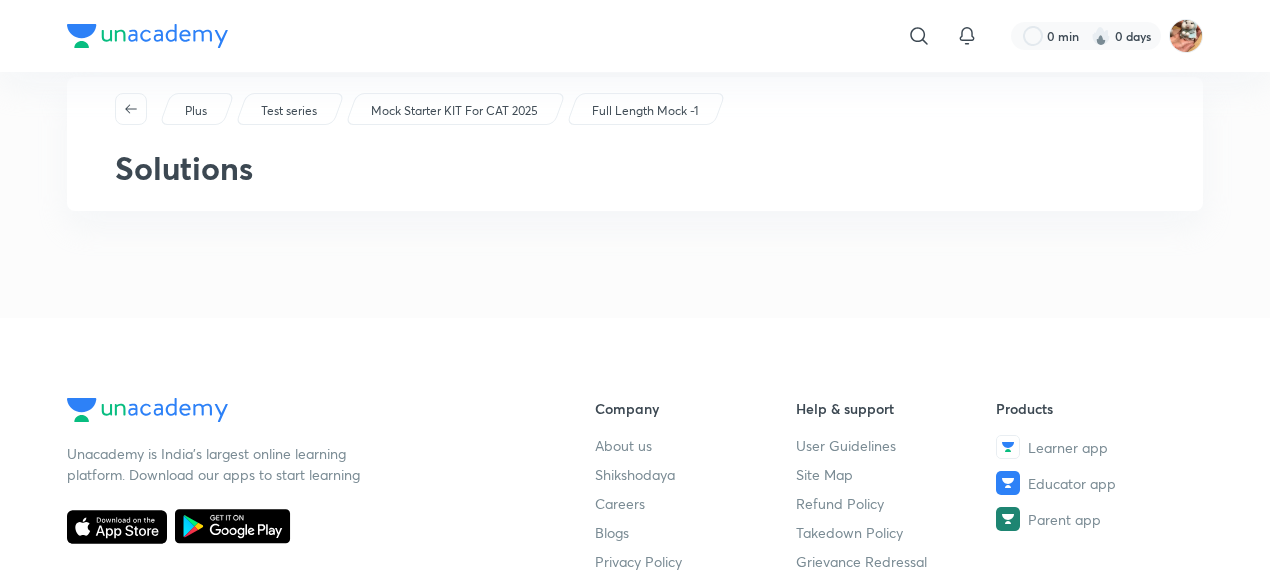 scroll, scrollTop: 0, scrollLeft: 0, axis: both 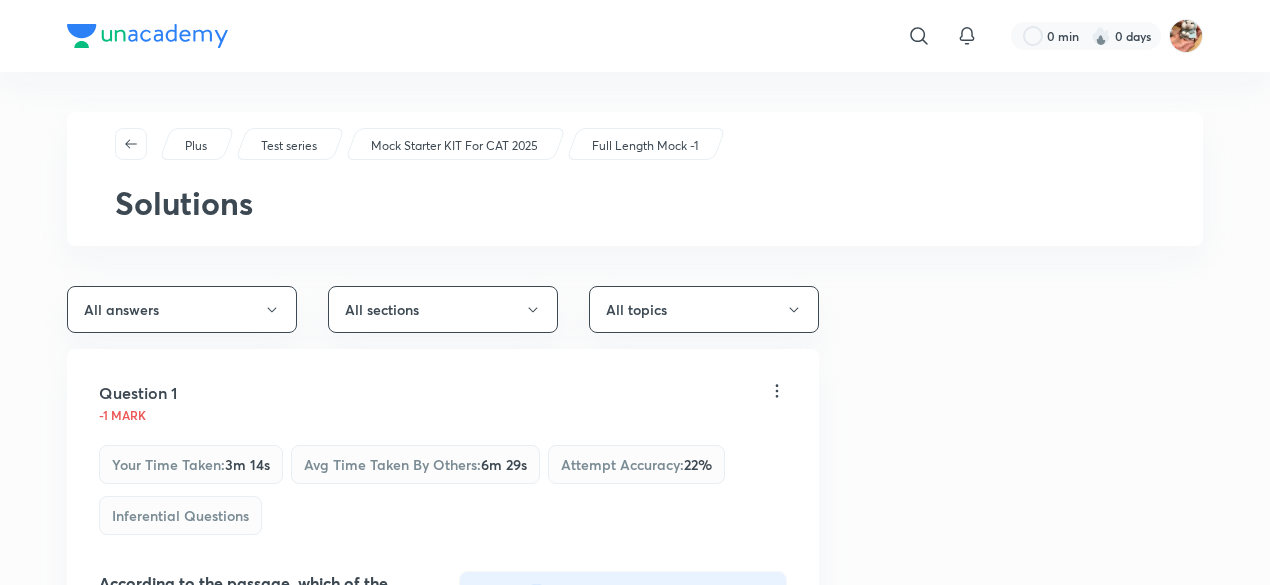 click on "Question 1 -1 mark Your time taken :  3m 14s Avg time taken by others :  6m 29s Attempt accuracy :  22 % Inferential Questions According to the passage, which of the following is true about the "contradictory things" that Romanticism does to the notion of authorship?  Comprehension Passage Read the following passage and answer questions accordingly. A century later, the idea of philology as the study of cultural history involving language, literature, law and mythology has become widely accepted, as had the term of 'philology' itself, though almost no-one at the time still recalled Vico as the originator of this paradigm.  On the one hand, the author becomes supremely individualistic while on the other hand, he has to follow approved conventions.  The author becomes supremely individualistic when creating his work without caring for approved thematic, poetical and rhetorical conventions but these conventions arise from the collective conscience of the nation which the author has to represent in his work." at bounding box center [635, 25229] 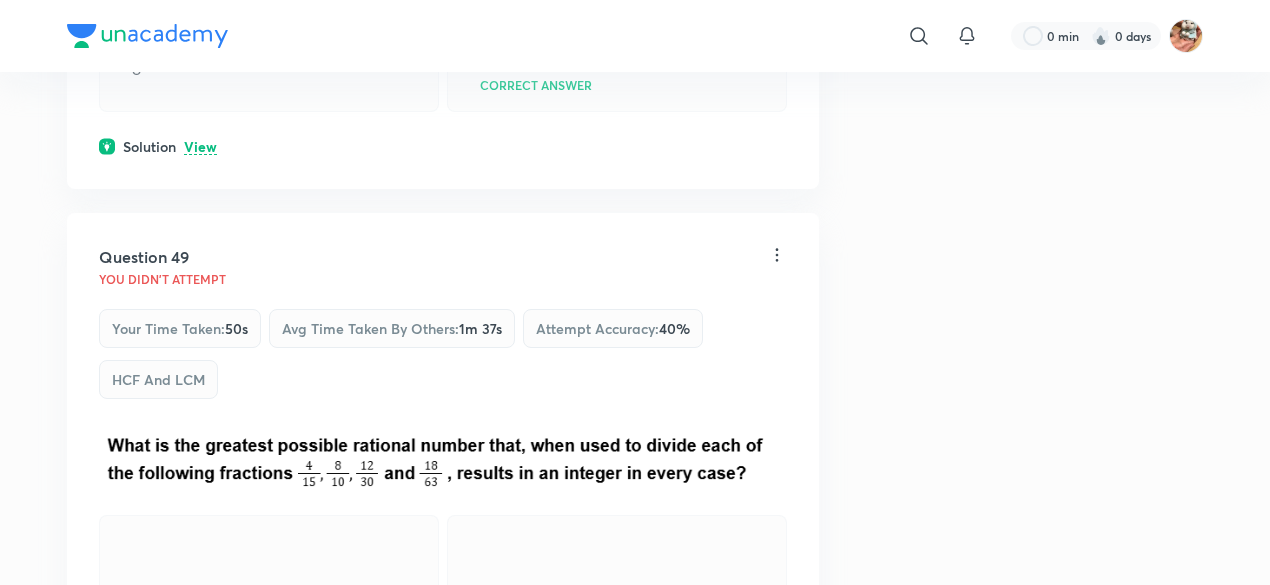 scroll, scrollTop: 88106, scrollLeft: 0, axis: vertical 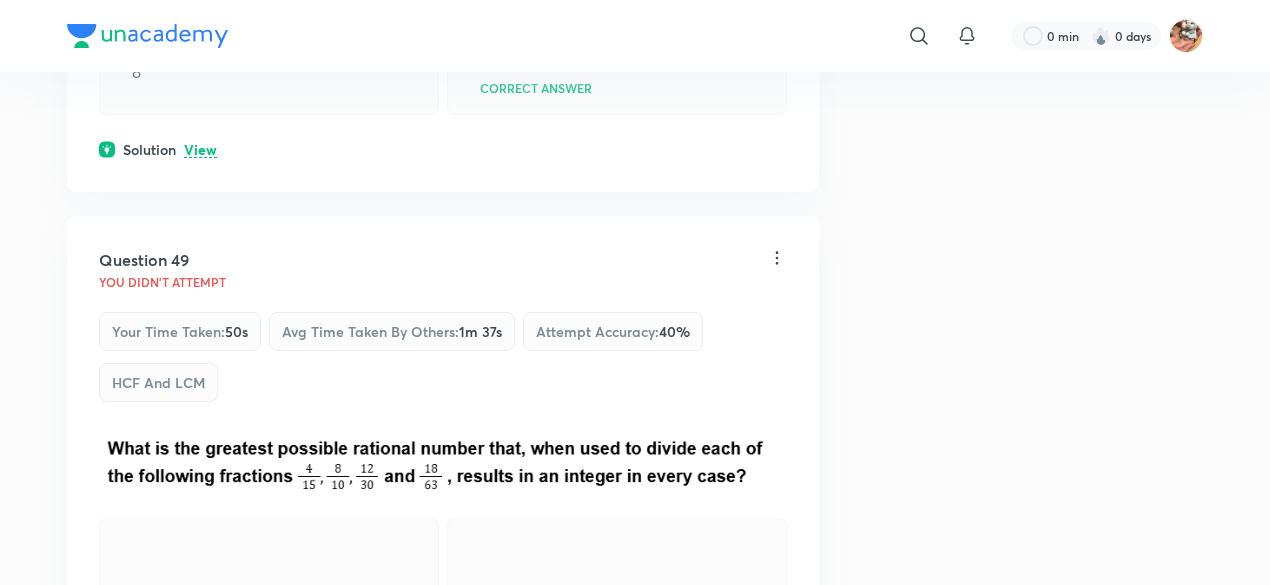click on "View" at bounding box center [200, 727] 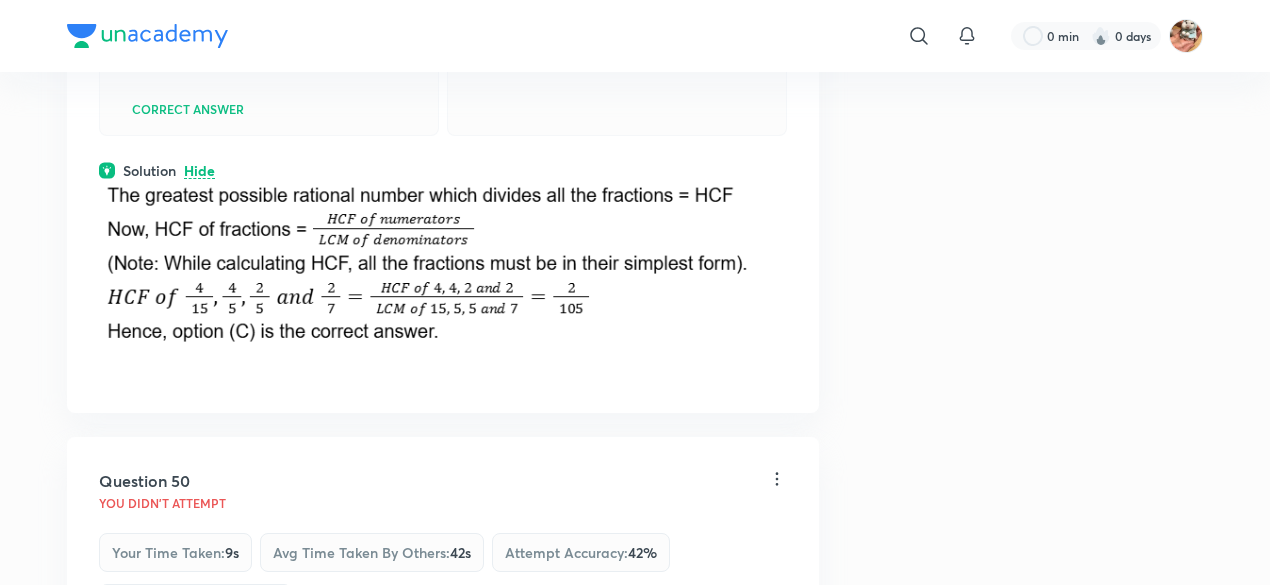 scroll, scrollTop: 88739, scrollLeft: 0, axis: vertical 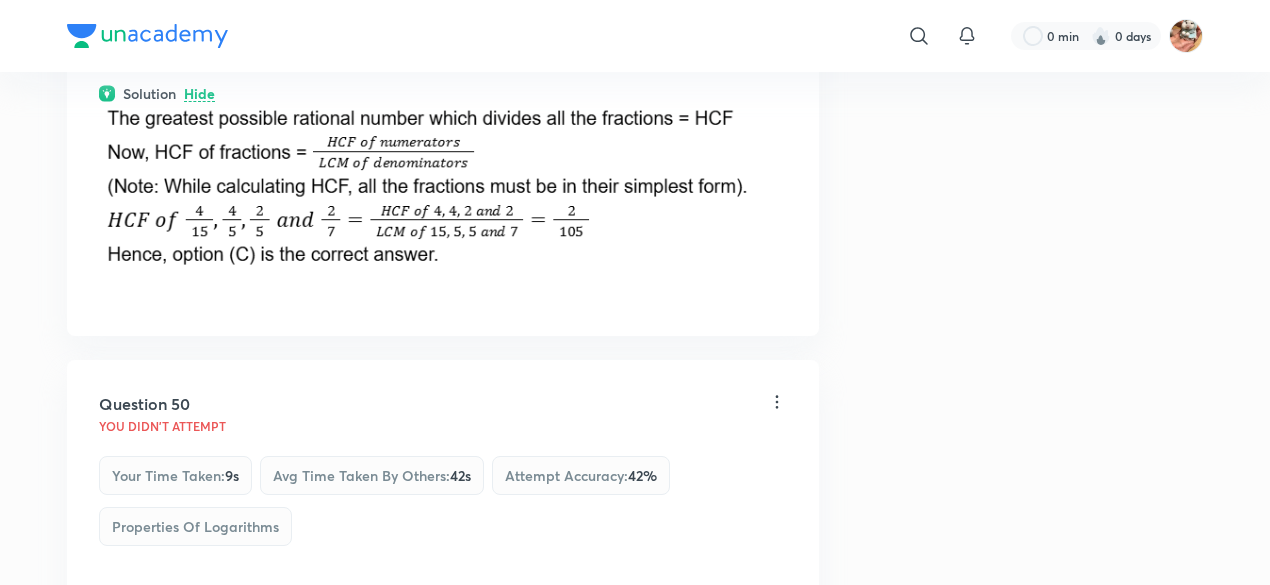 click on "View" at bounding box center (200, 805) 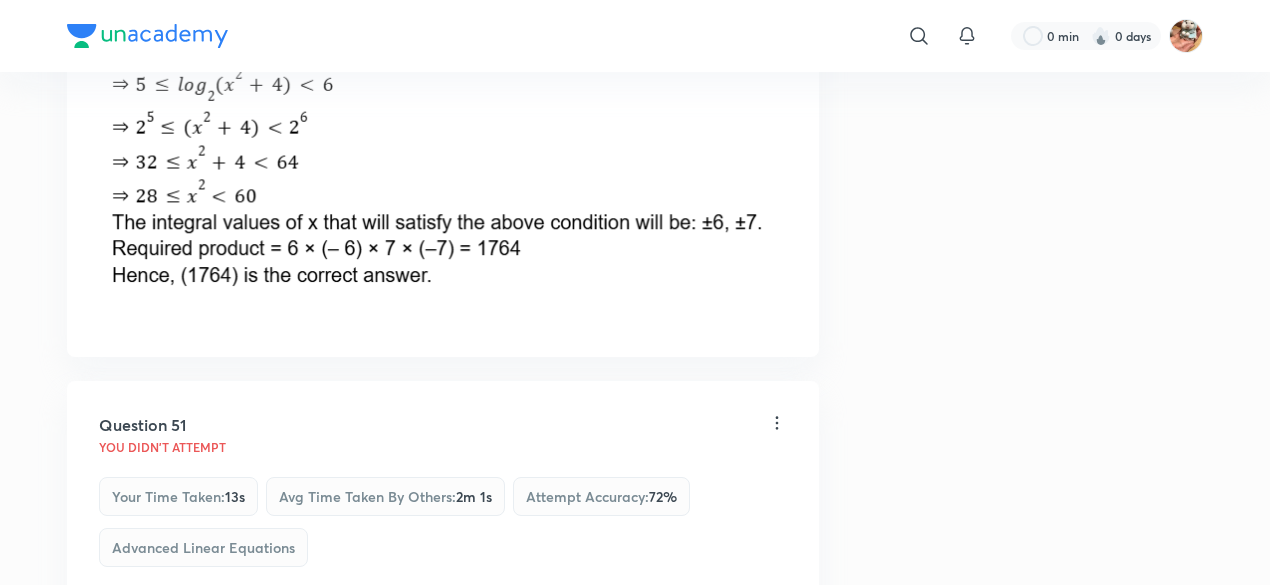 scroll, scrollTop: 89533, scrollLeft: 0, axis: vertical 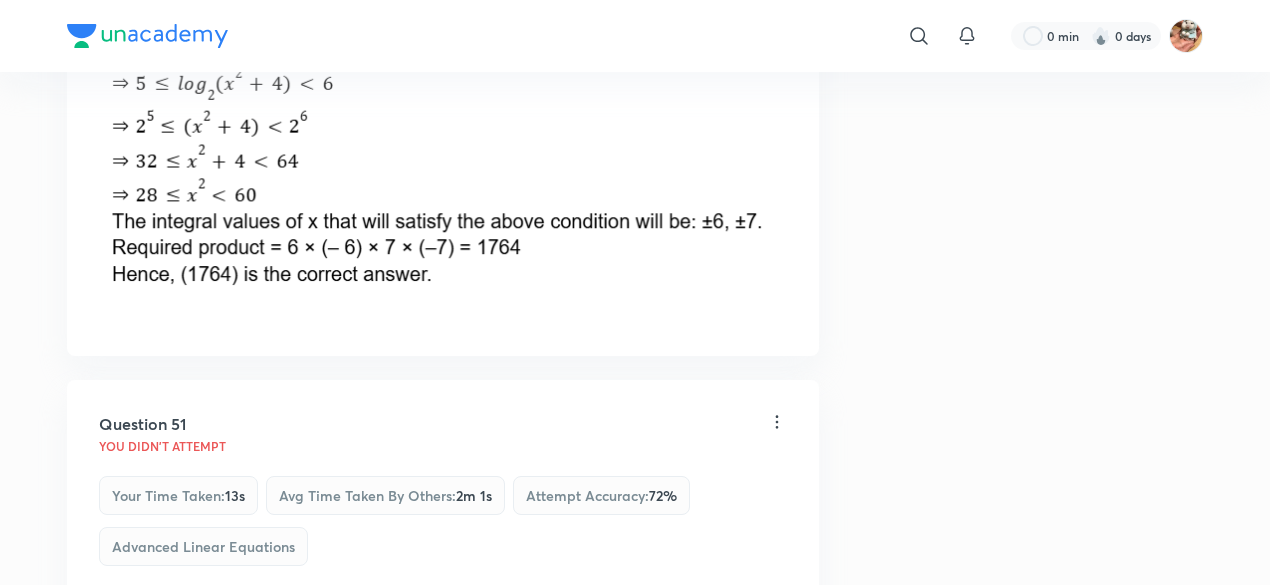 click on "View" at bounding box center [200, 875] 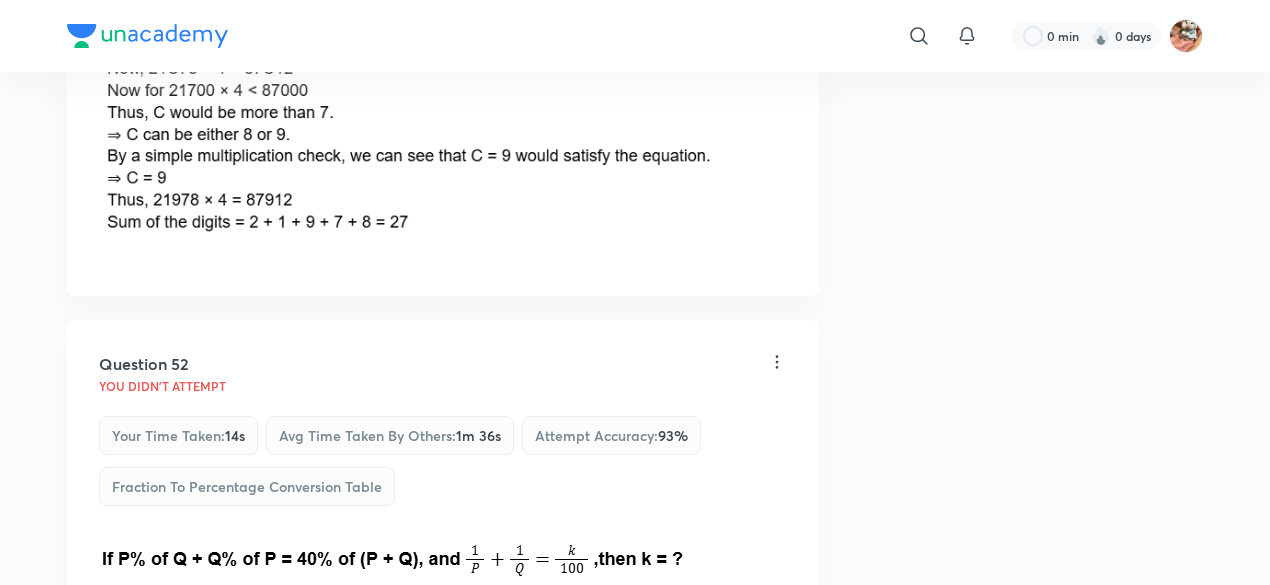 scroll, scrollTop: 90841, scrollLeft: 0, axis: vertical 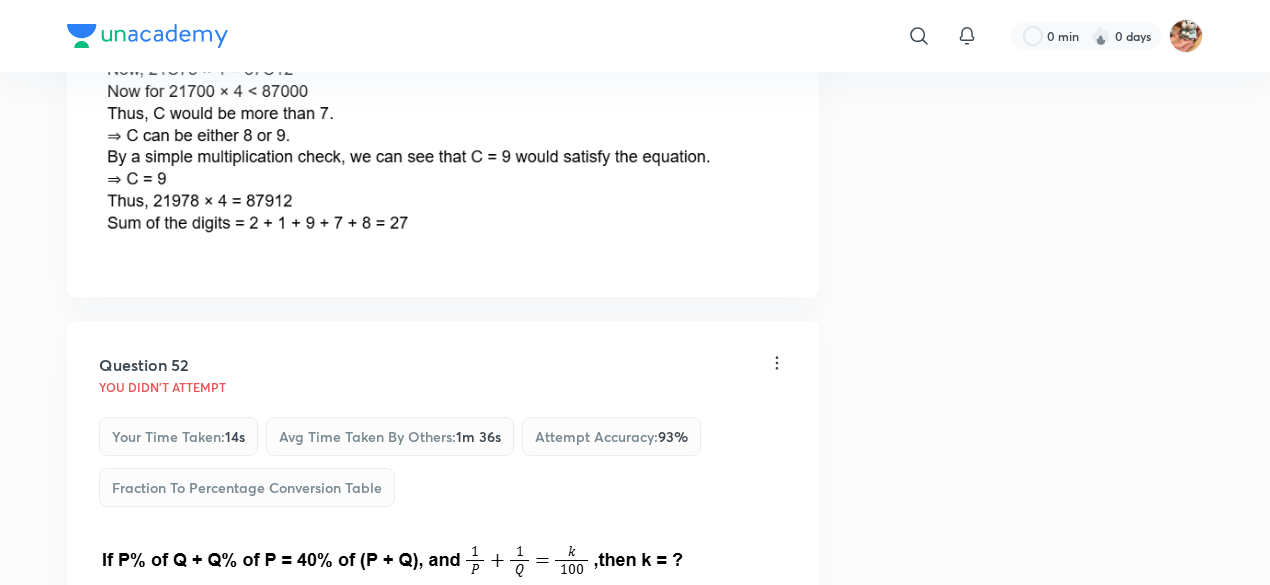 click on "View" at bounding box center (200, 808) 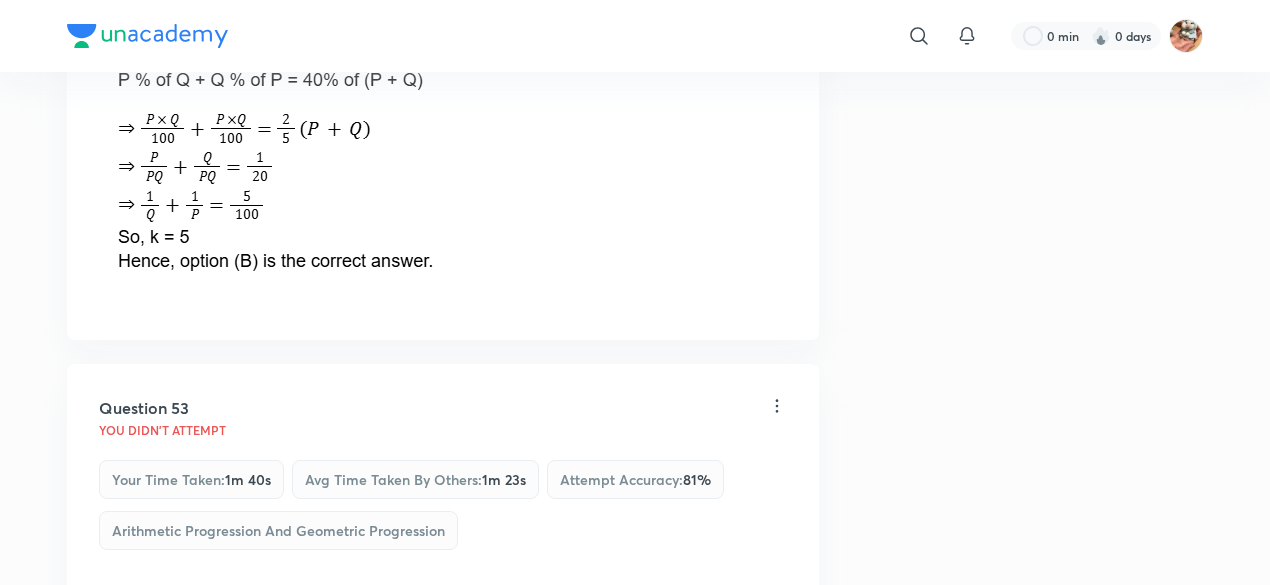 scroll, scrollTop: 91598, scrollLeft: 0, axis: vertical 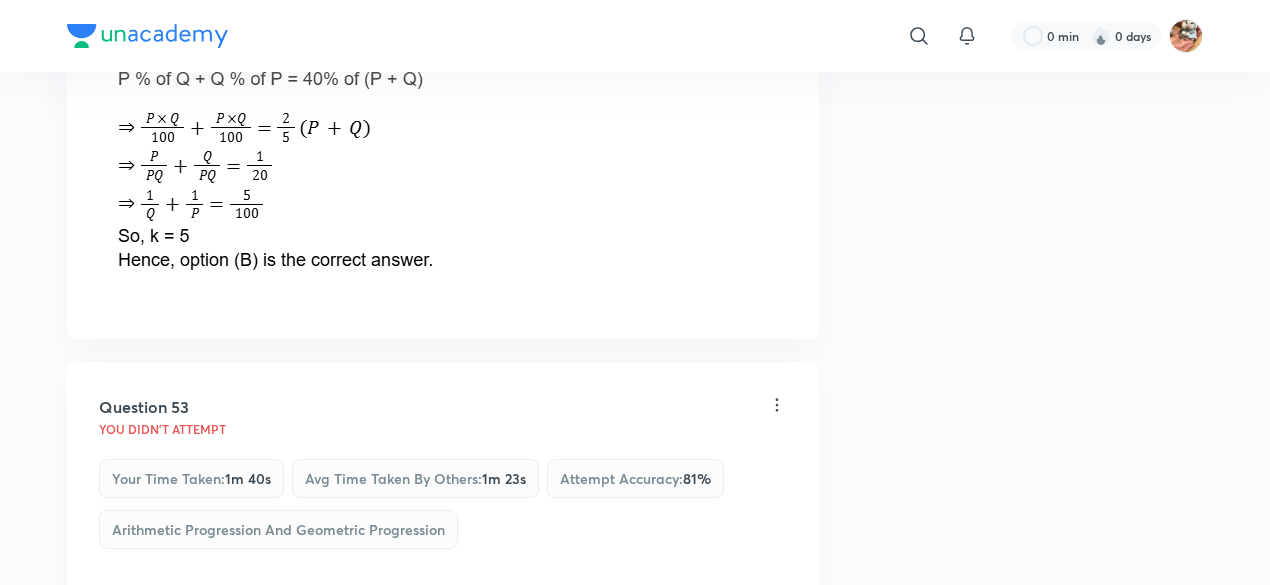 click on "View" at bounding box center (200, 860) 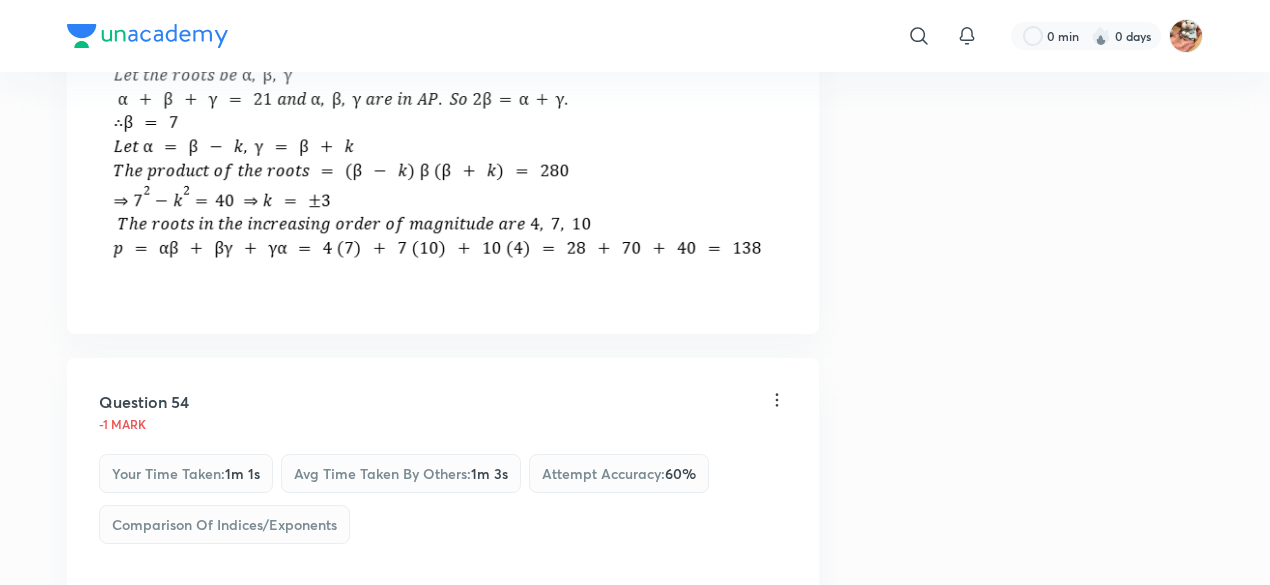 scroll, scrollTop: 92441, scrollLeft: 0, axis: vertical 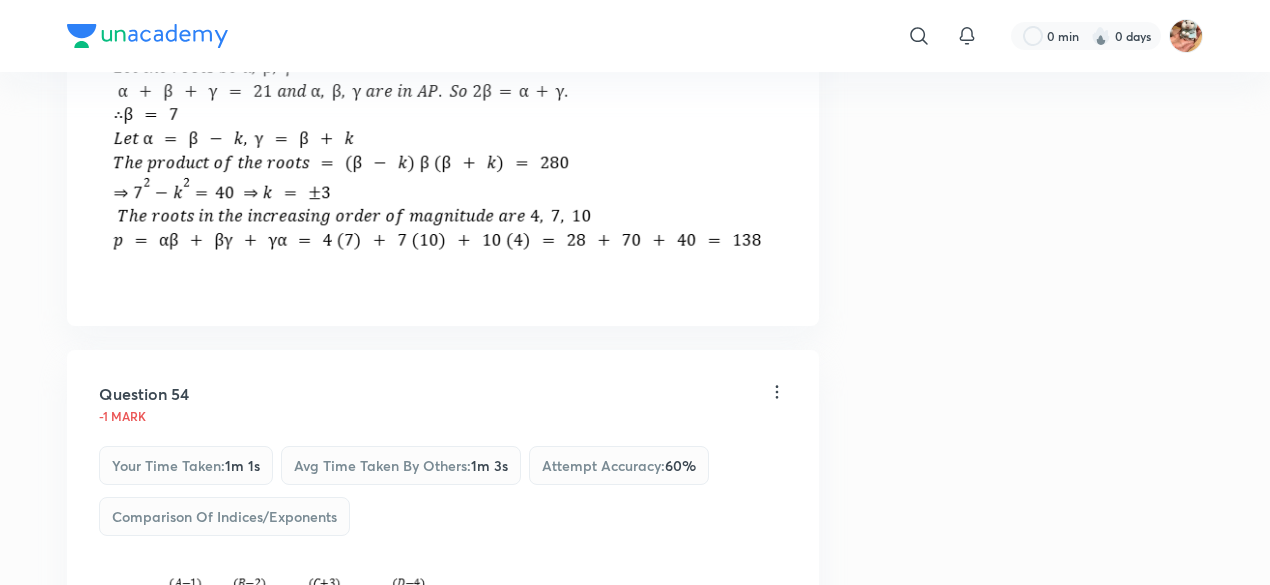 click on "View" at bounding box center [200, 862] 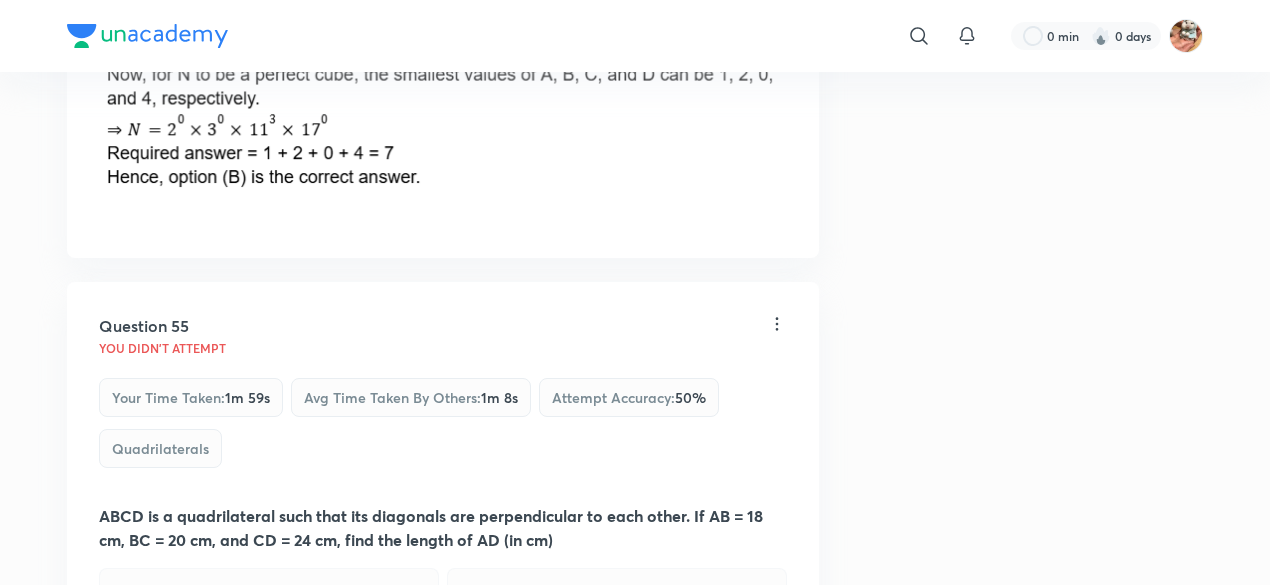 scroll, scrollTop: 93338, scrollLeft: 0, axis: vertical 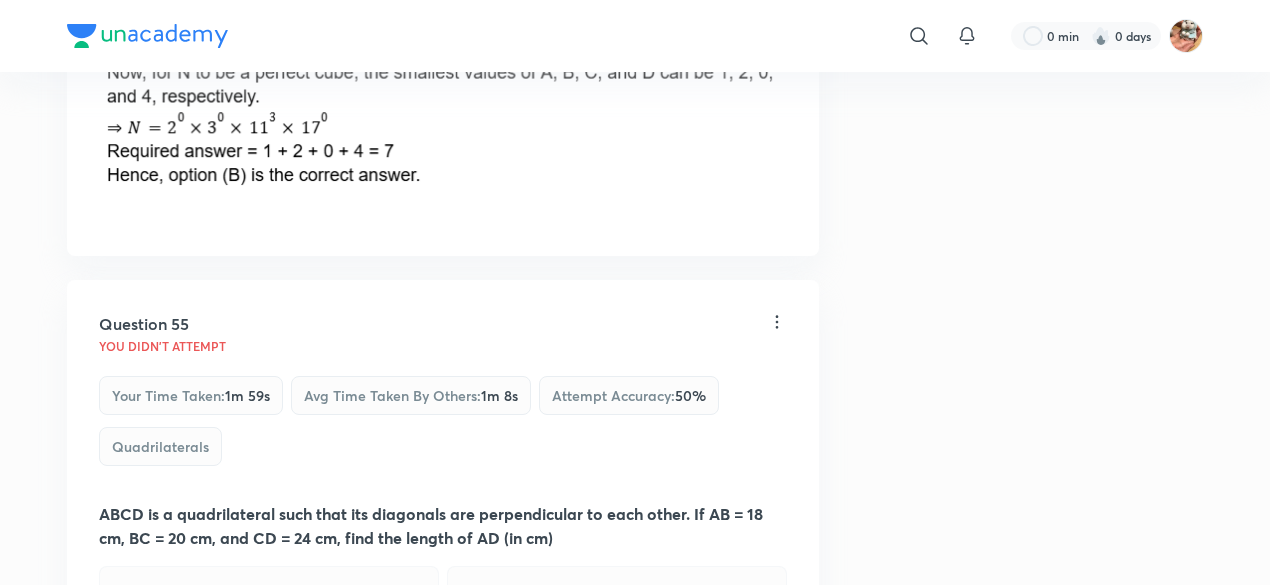 click on "View" at bounding box center (200, 775) 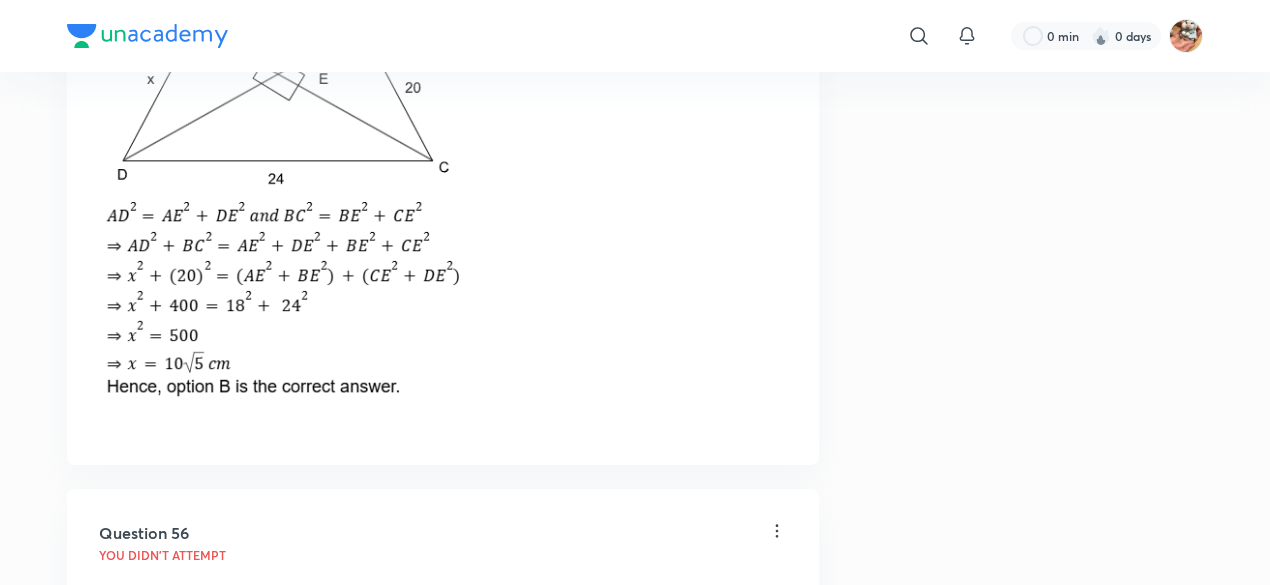 scroll, scrollTop: 94167, scrollLeft: 0, axis: vertical 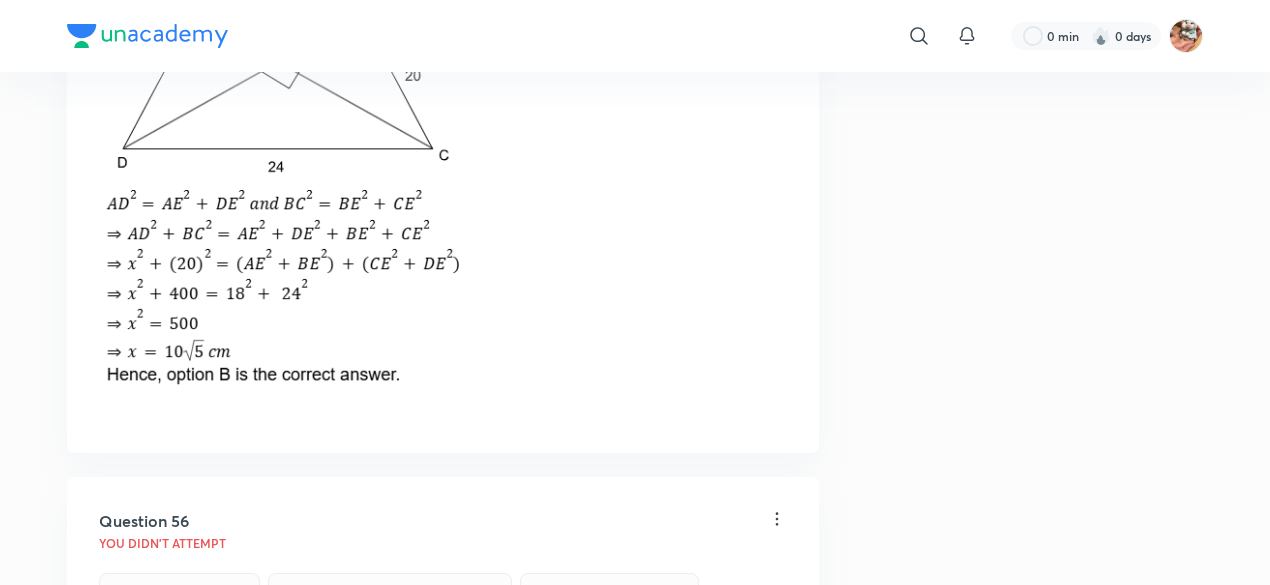 click on "View" at bounding box center [200, 878] 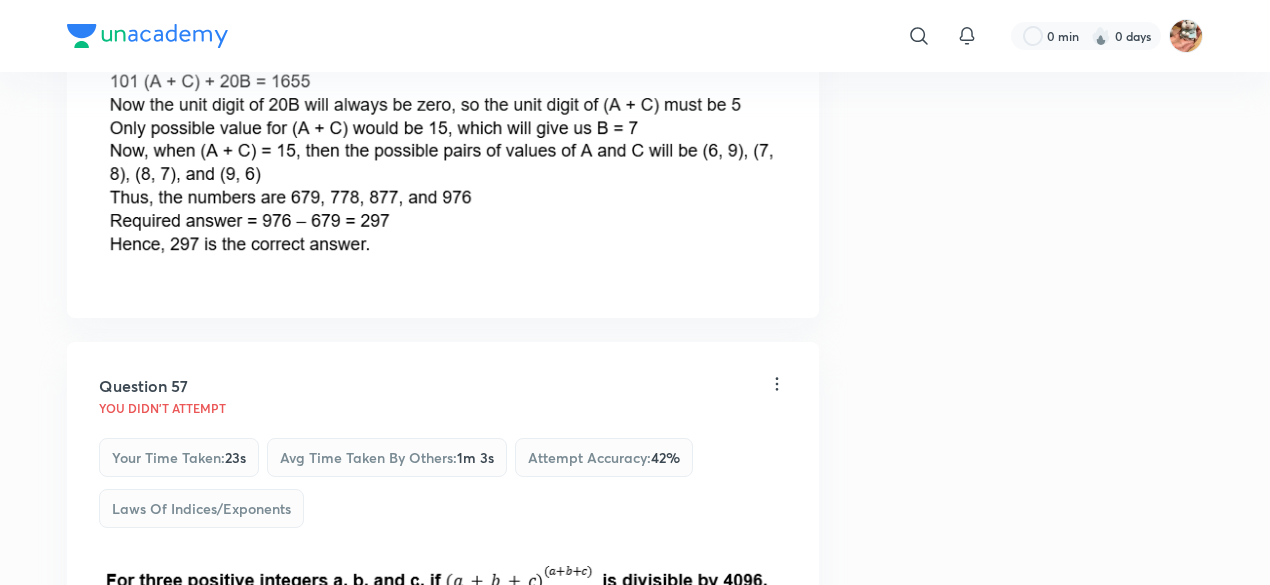 scroll, scrollTop: 95077, scrollLeft: 0, axis: vertical 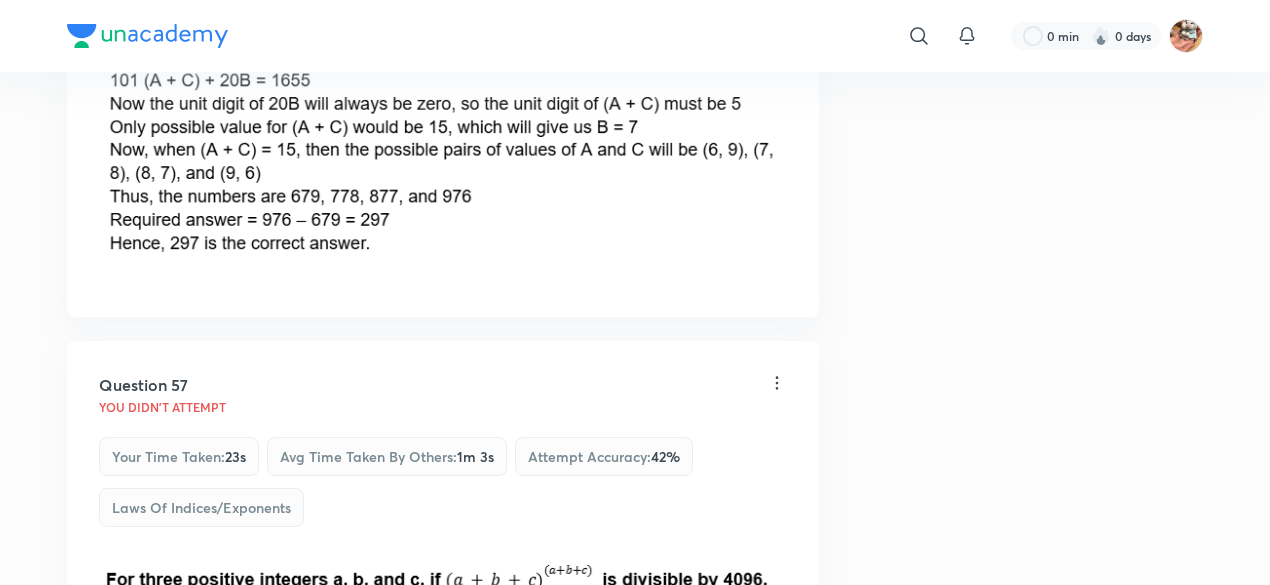 click on "View" at bounding box center [200, 843] 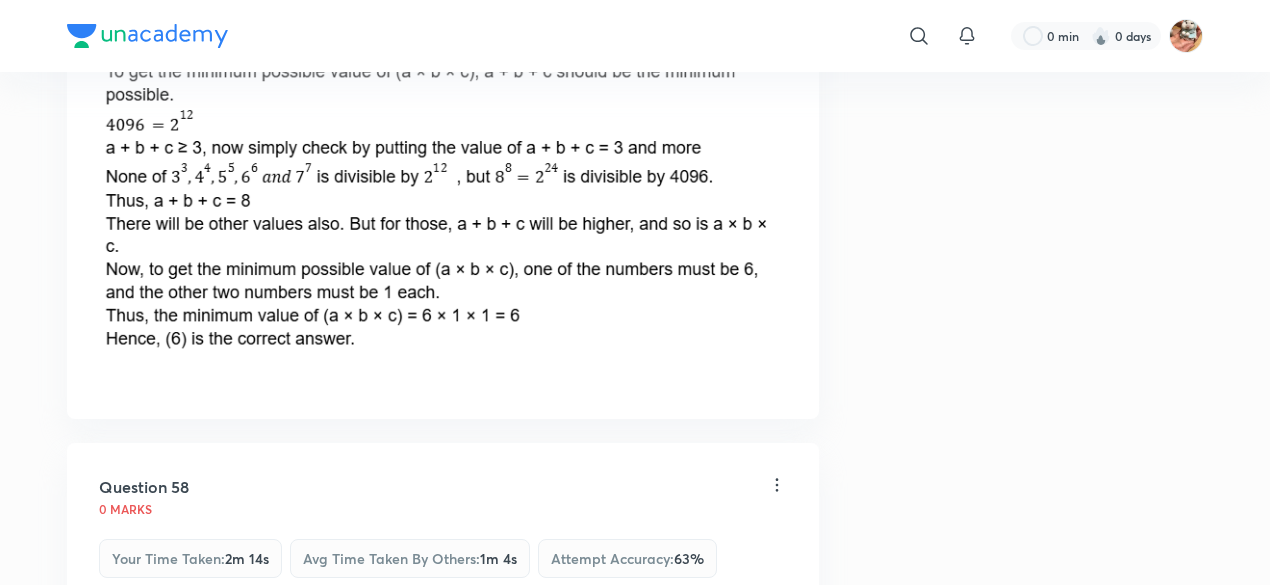 scroll, scrollTop: 95871, scrollLeft: 0, axis: vertical 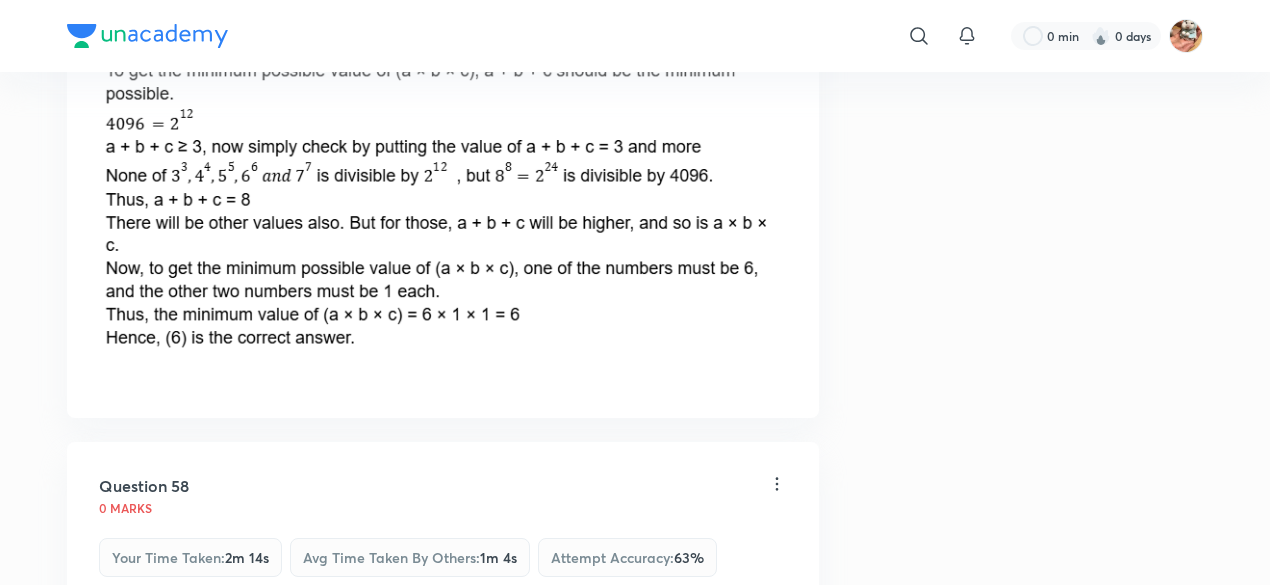 click on "View" at bounding box center [200, 860] 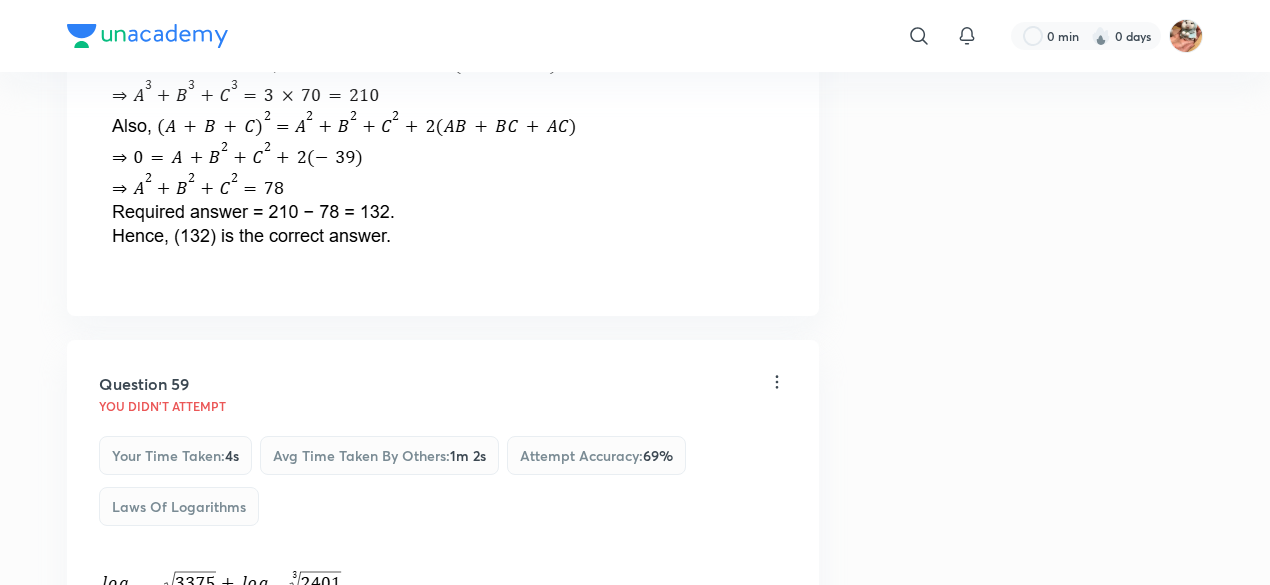 scroll, scrollTop: 96693, scrollLeft: 0, axis: vertical 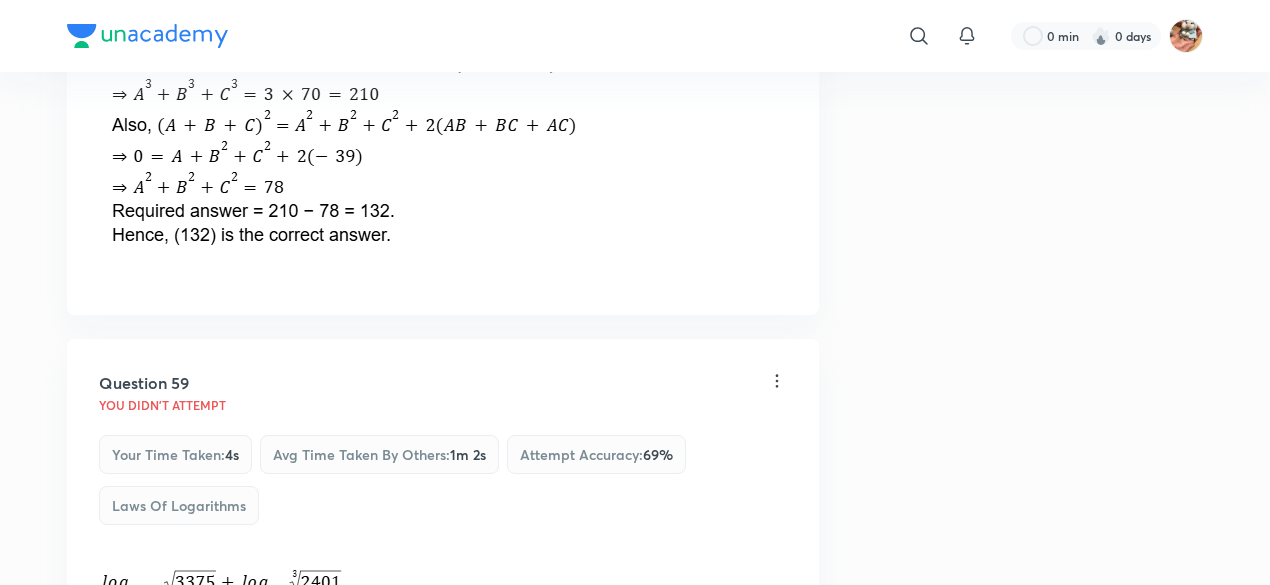 click on "View" at bounding box center (200, 832) 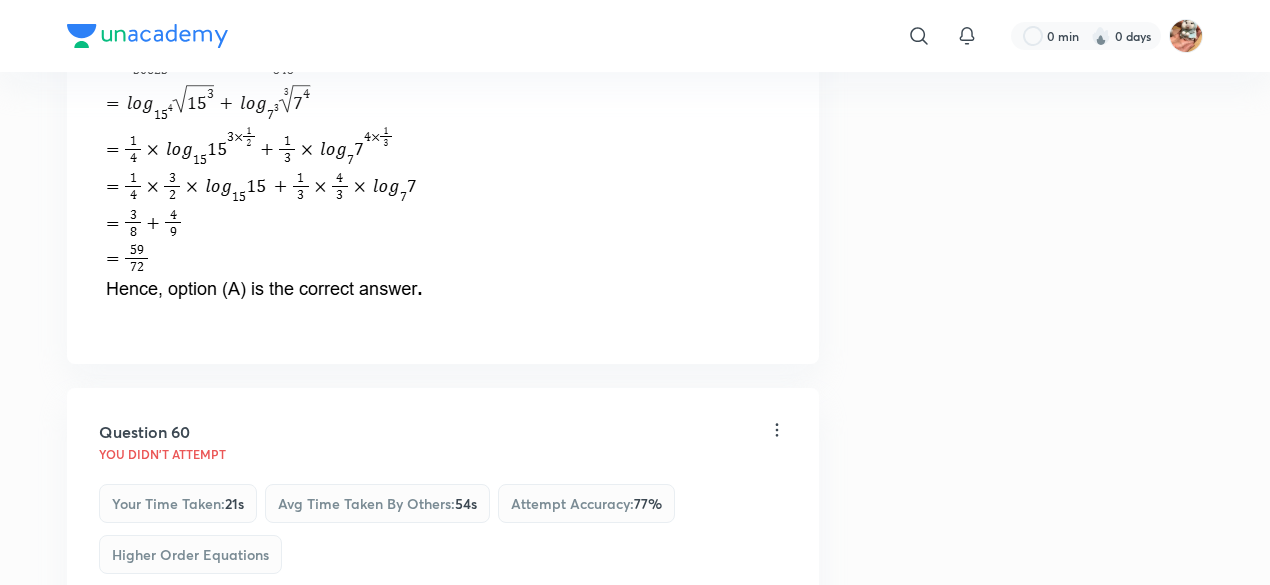 scroll, scrollTop: 97519, scrollLeft: 0, axis: vertical 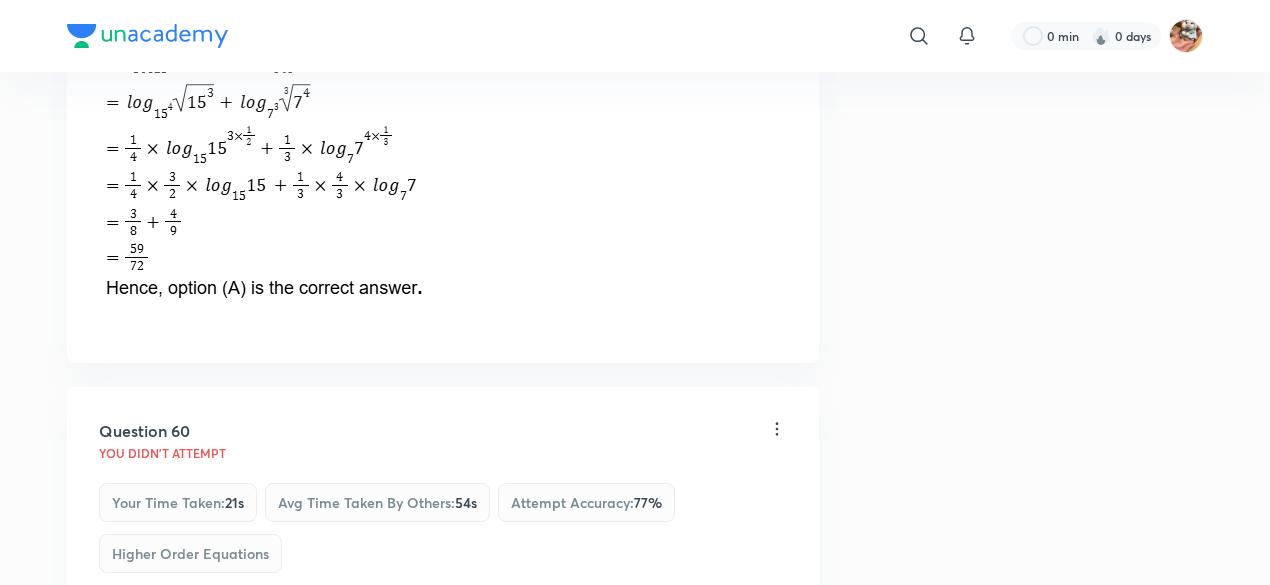 click on "View" at bounding box center (200, 845) 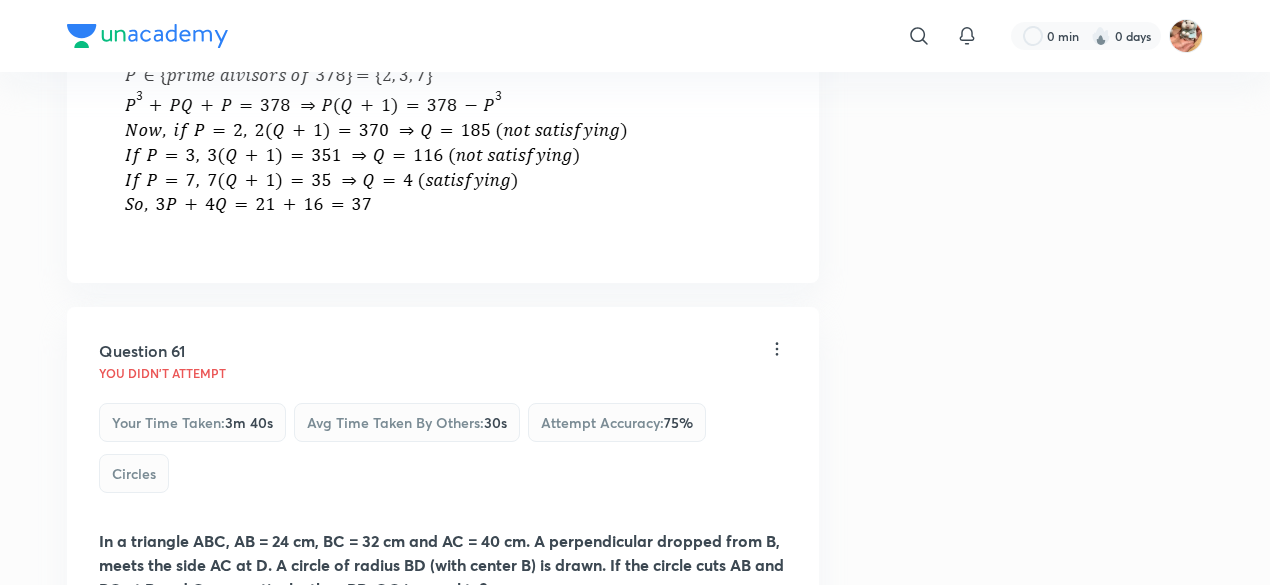 scroll, scrollTop: 98898, scrollLeft: 0, axis: vertical 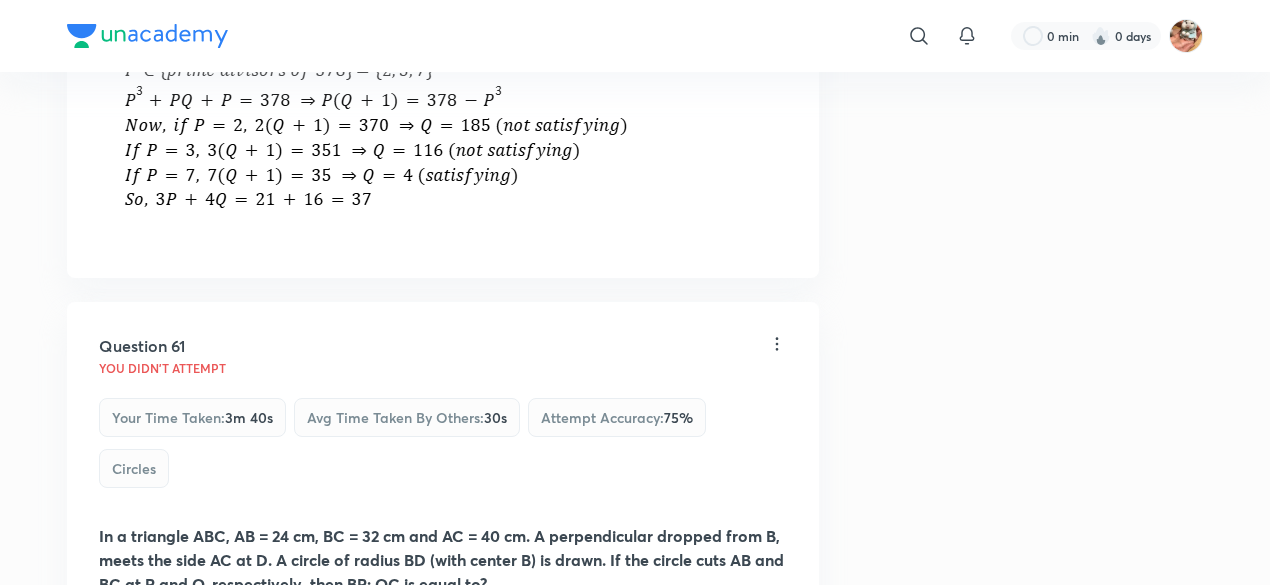 click on "View" at bounding box center [200, 855] 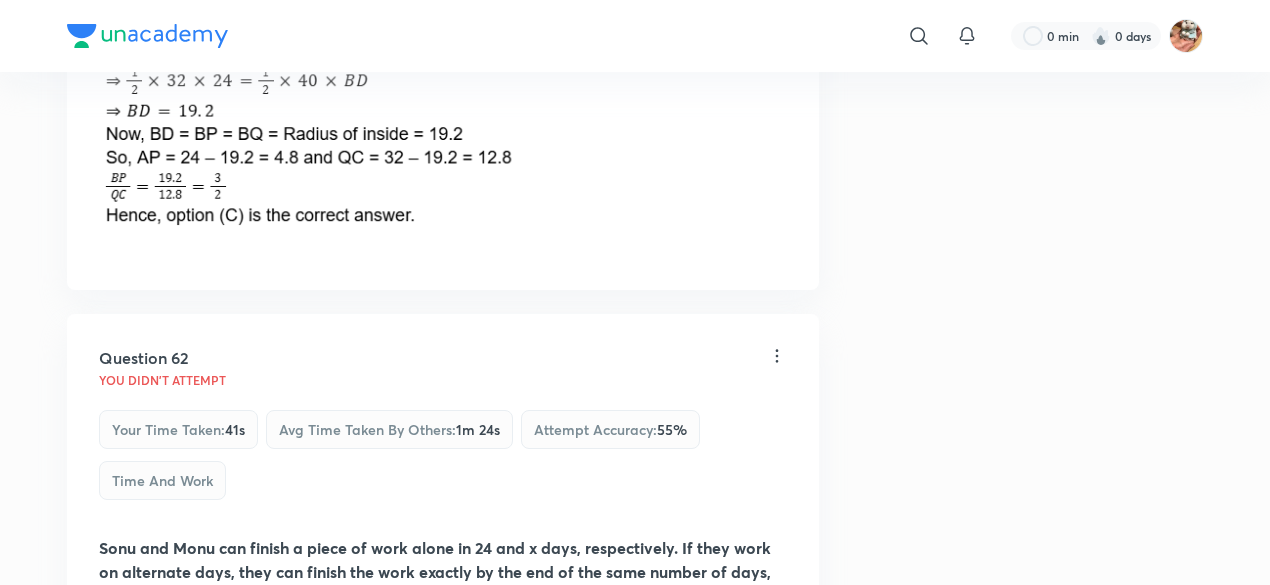 scroll, scrollTop: 100167, scrollLeft: 0, axis: vertical 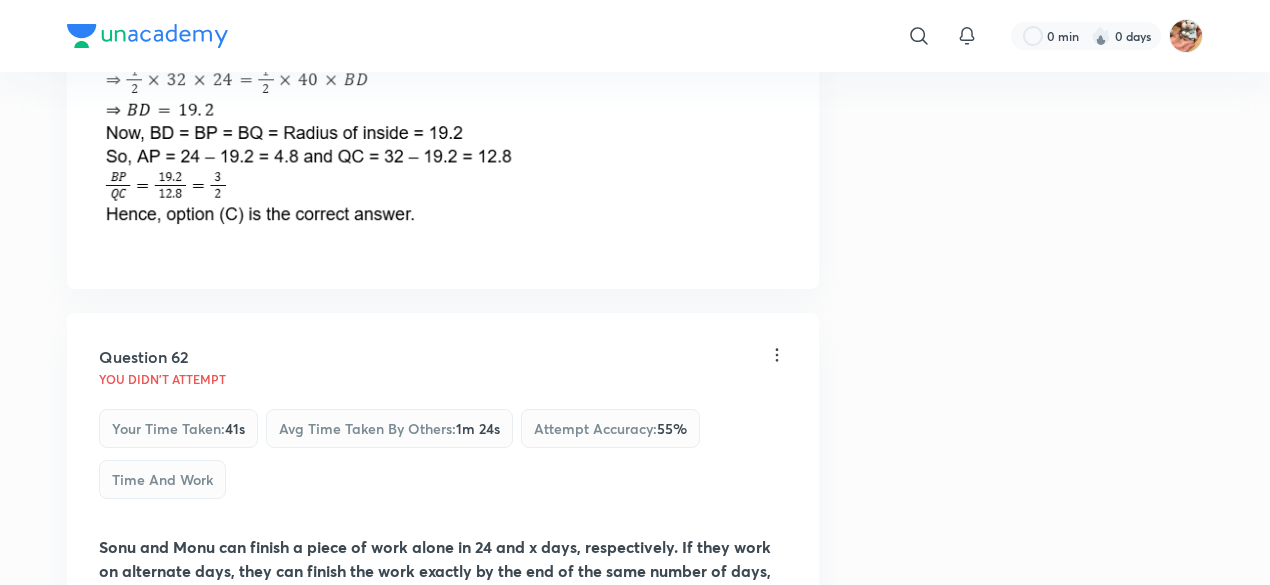 click on "View" at bounding box center (200, 832) 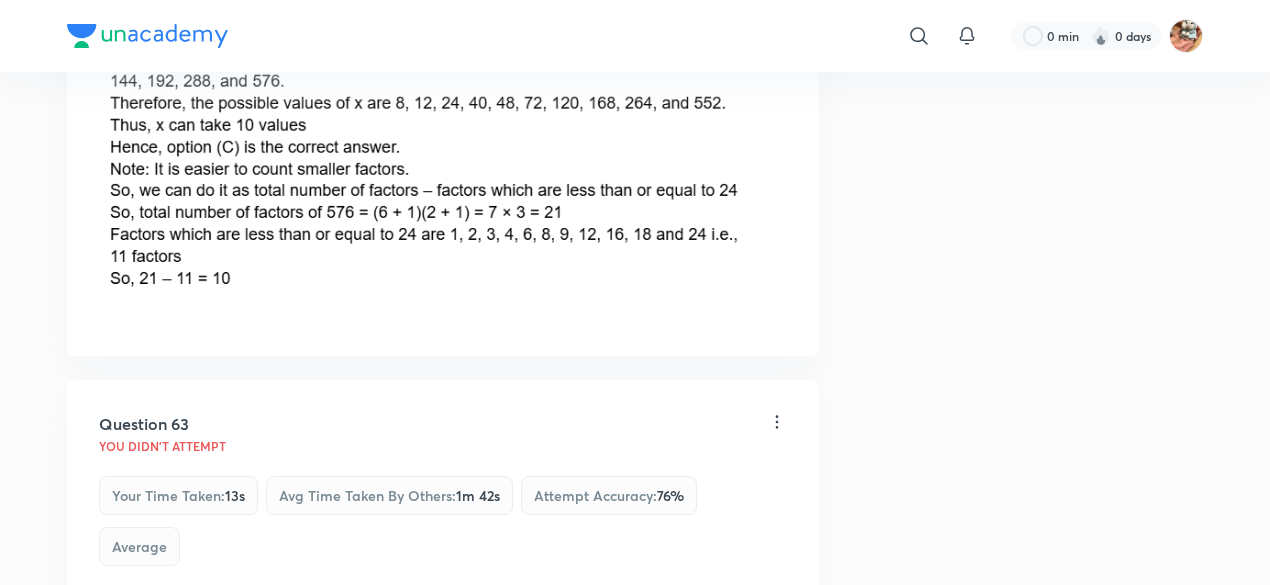 scroll, scrollTop: 101274, scrollLeft: 0, axis: vertical 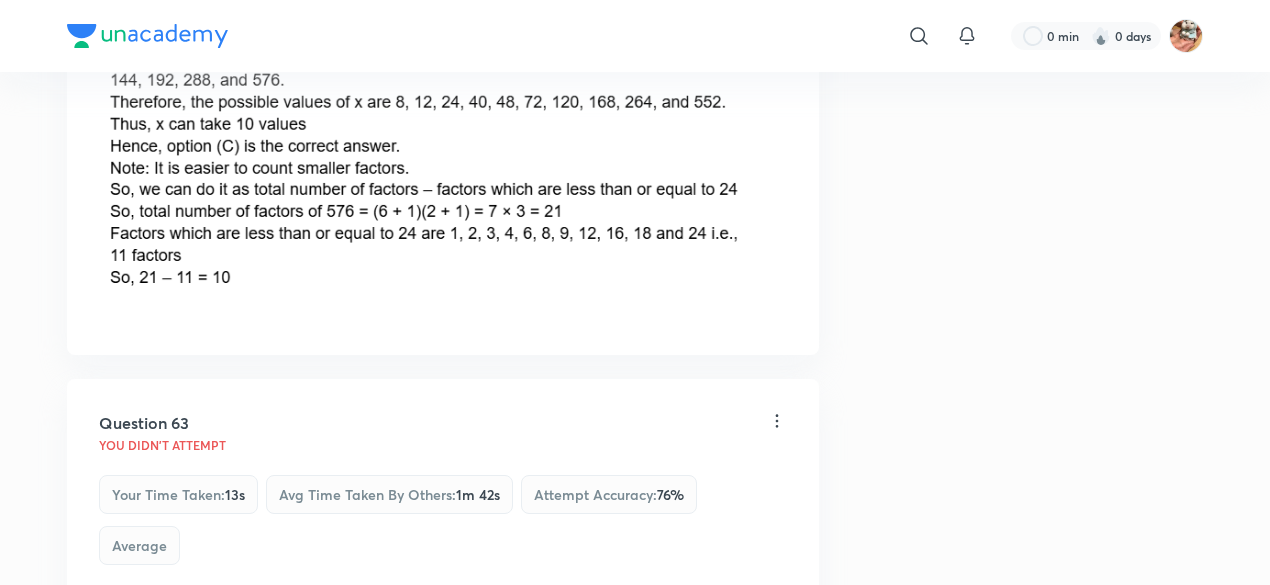 click on "View" at bounding box center [200, 898] 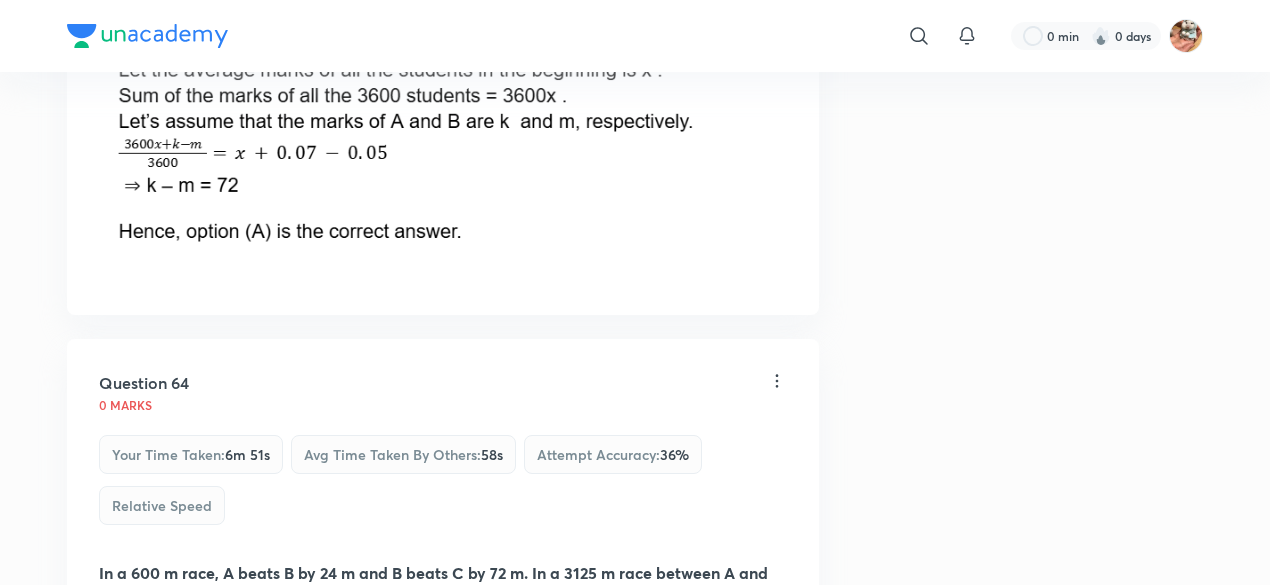 scroll, scrollTop: 102127, scrollLeft: 0, axis: vertical 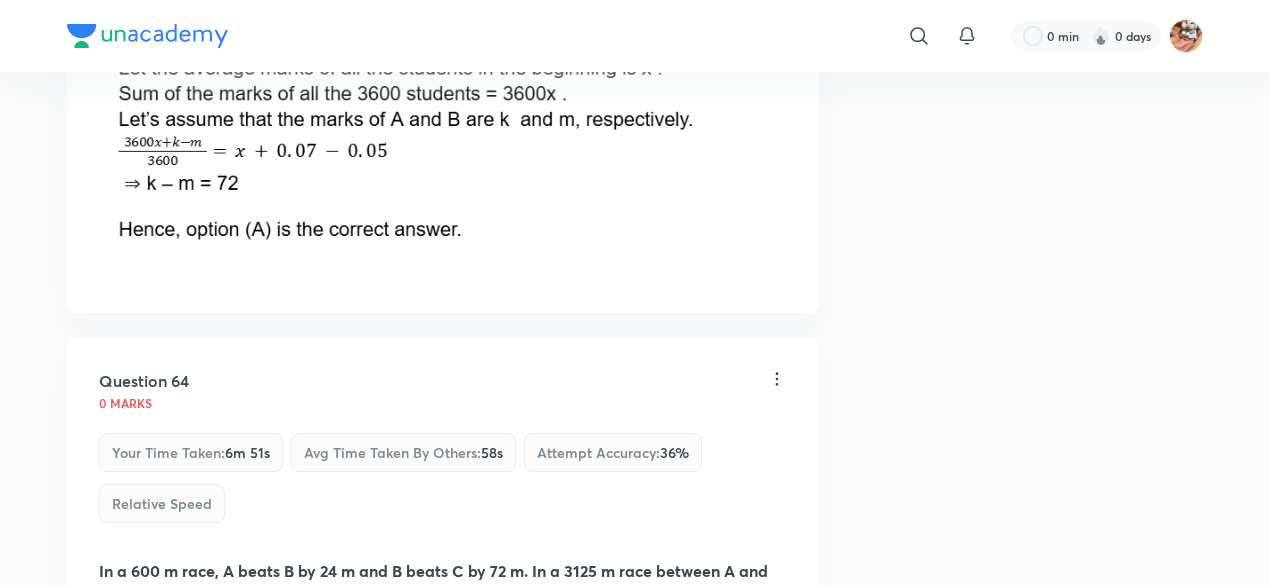 click on "View" at bounding box center (200, 739) 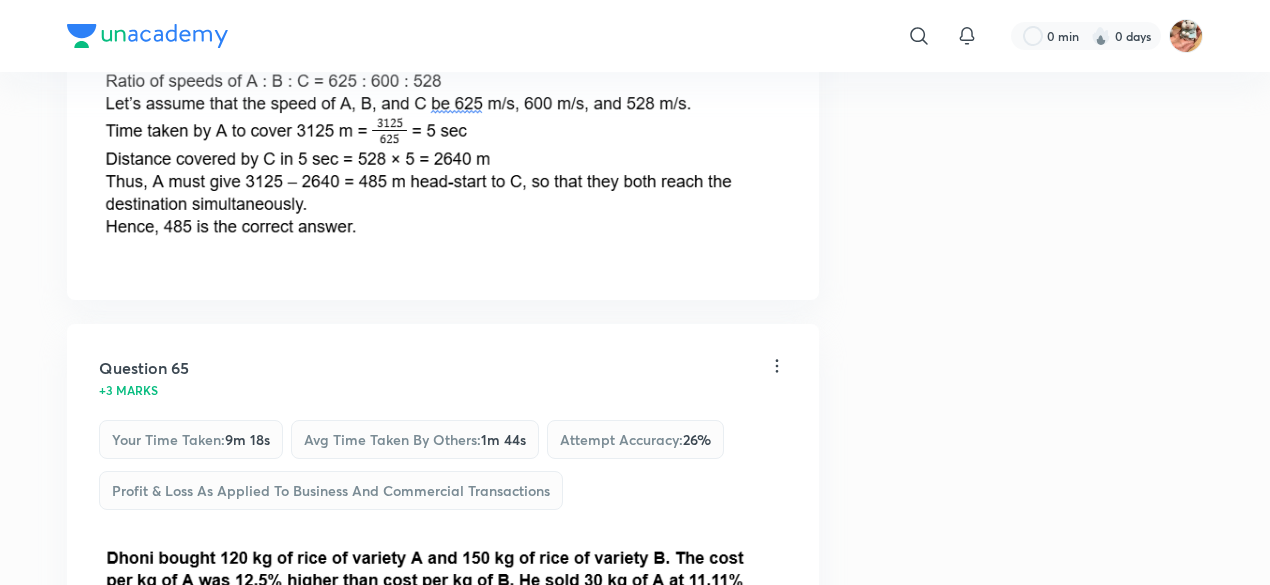 scroll, scrollTop: 102919, scrollLeft: 0, axis: vertical 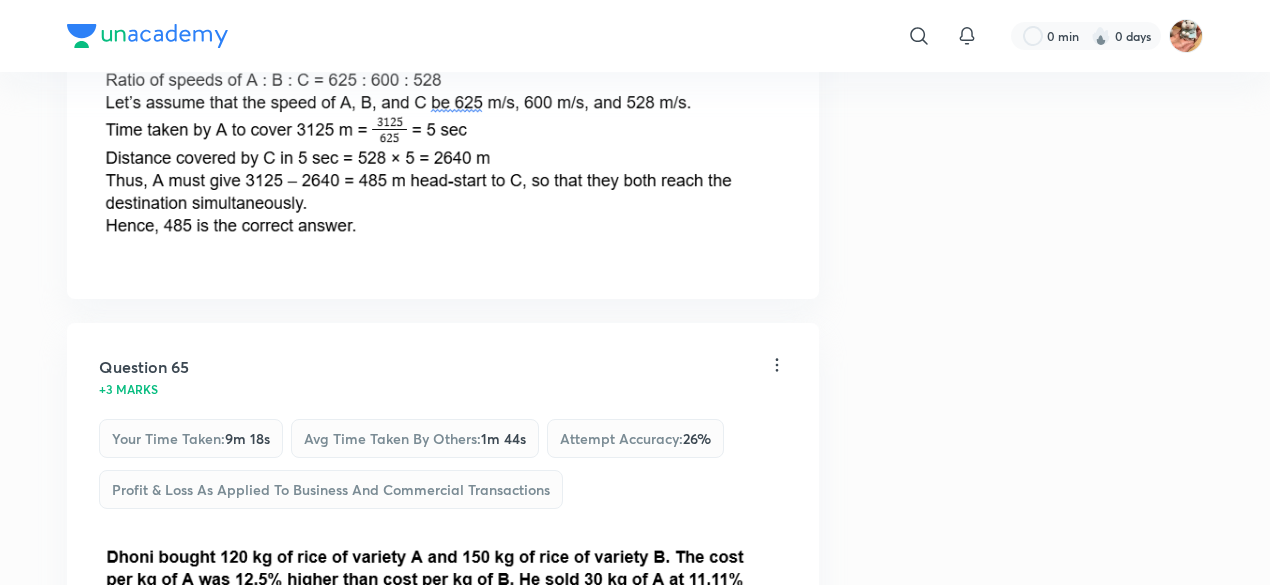 click on "View" at bounding box center [200, 803] 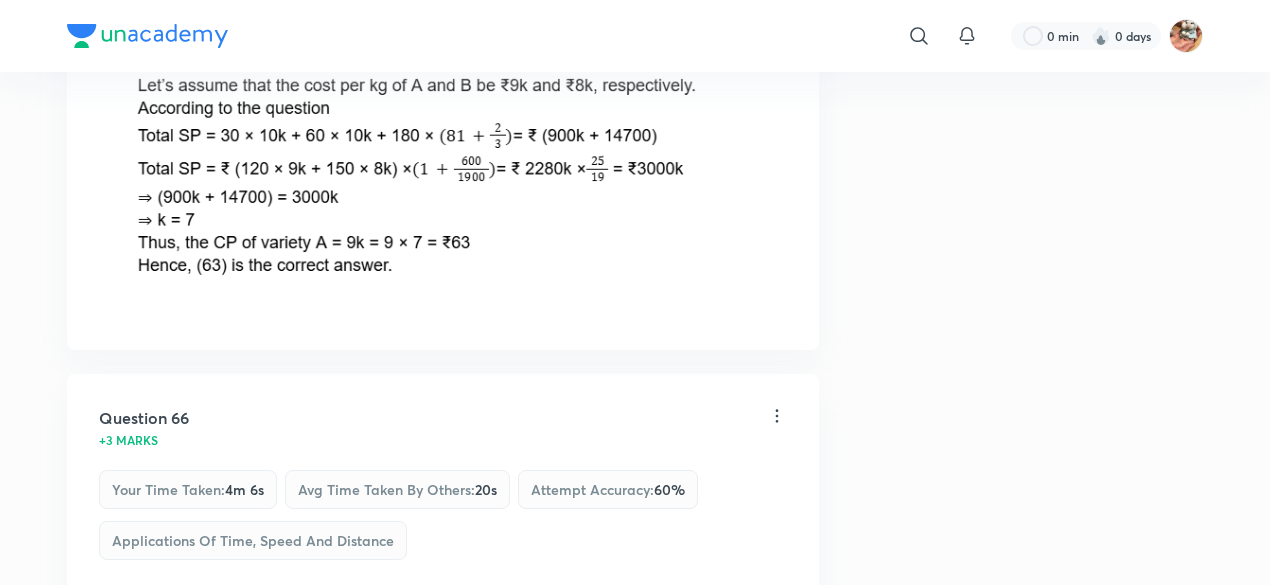 scroll, scrollTop: 103675, scrollLeft: 0, axis: vertical 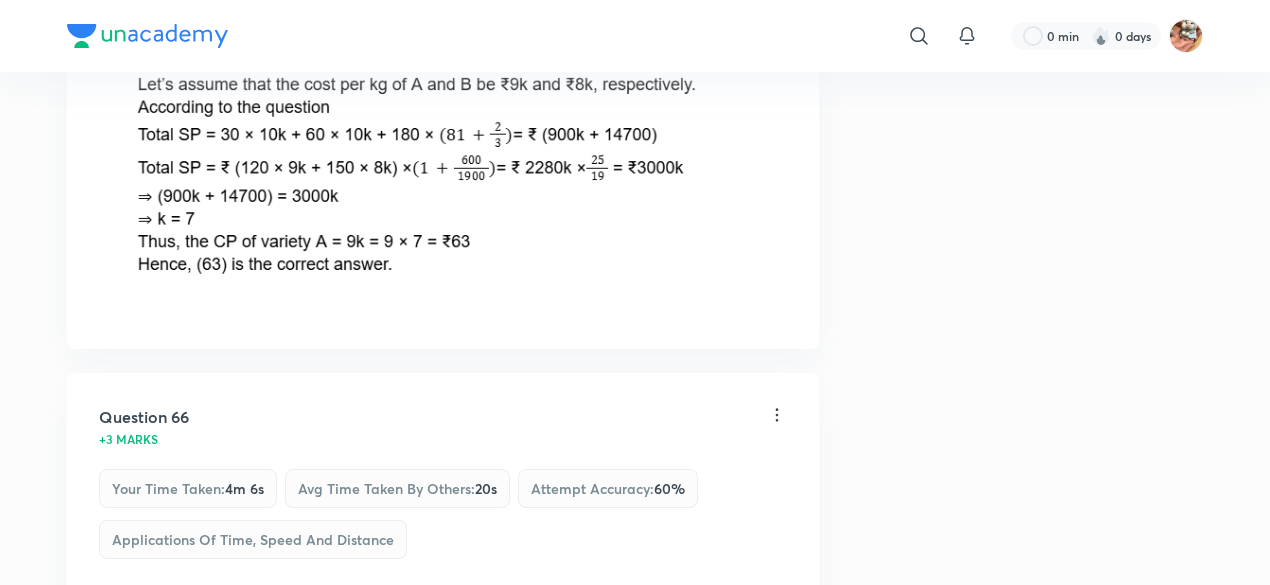 click on "View" at bounding box center [200, 854] 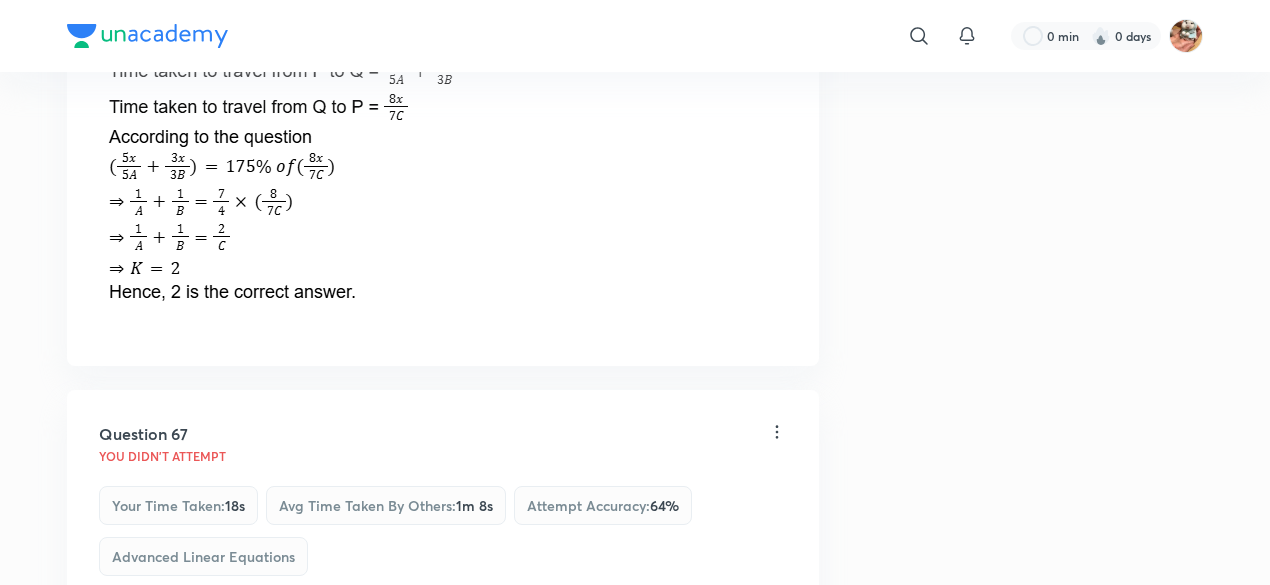 scroll, scrollTop: 104528, scrollLeft: 0, axis: vertical 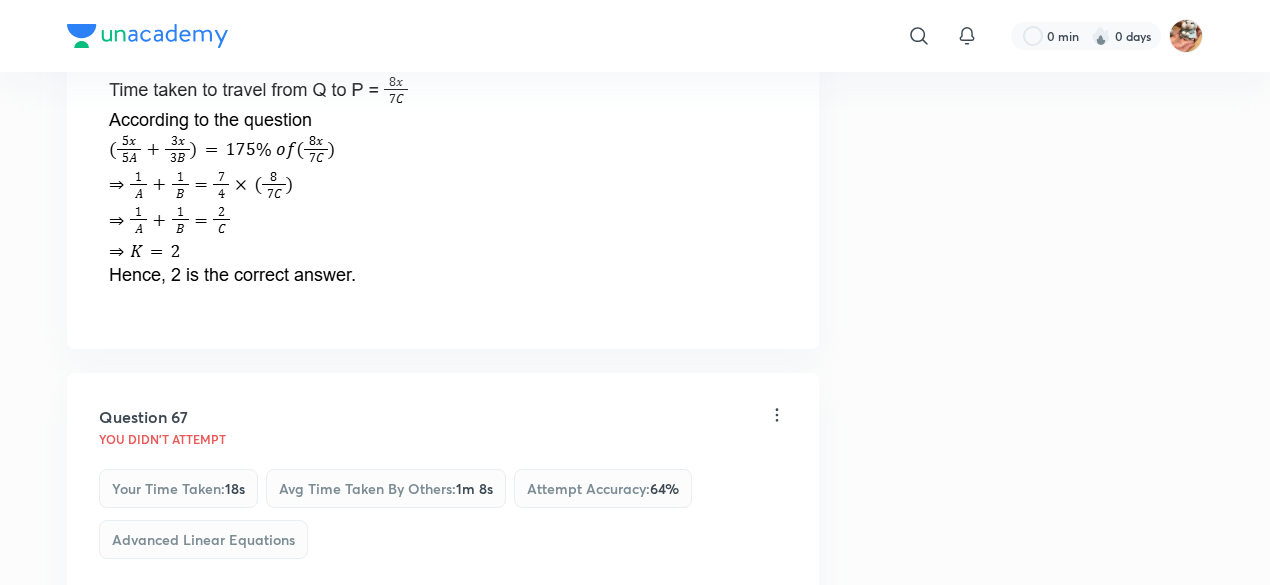 click on "View" at bounding box center [200, 844] 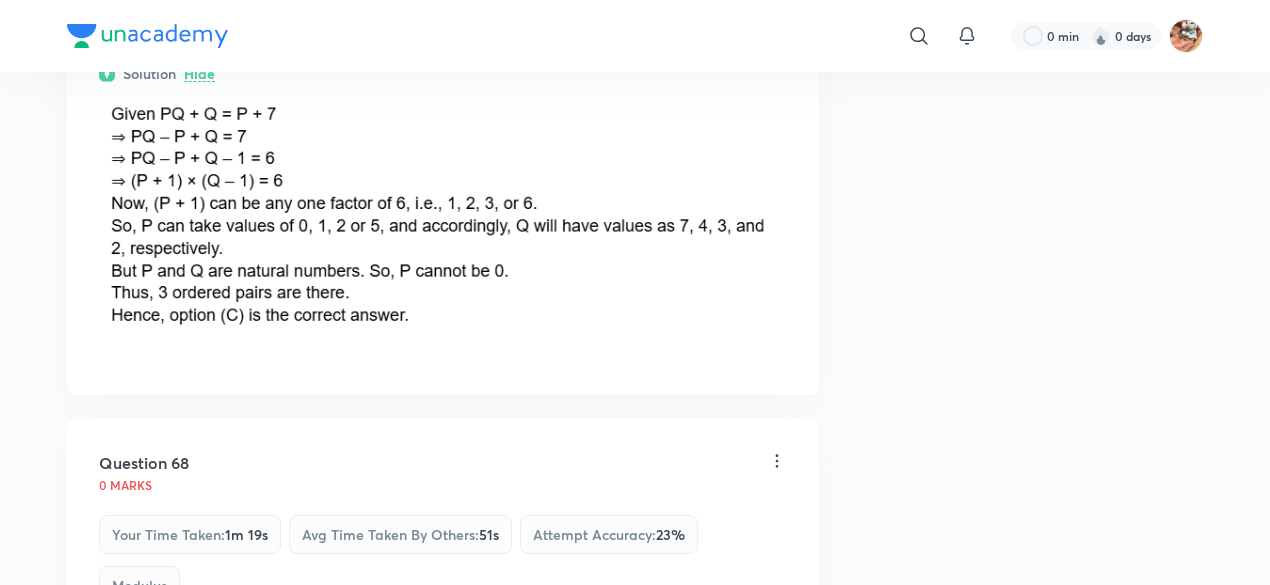 scroll, scrollTop: 105299, scrollLeft: 0, axis: vertical 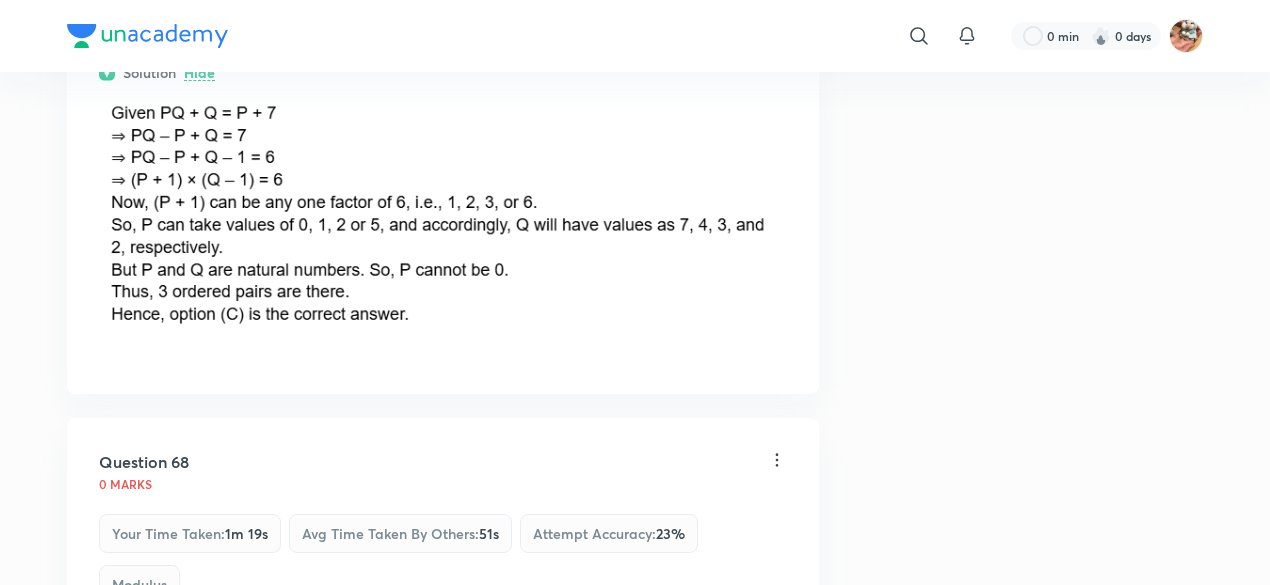 click on "View" at bounding box center [200, 828] 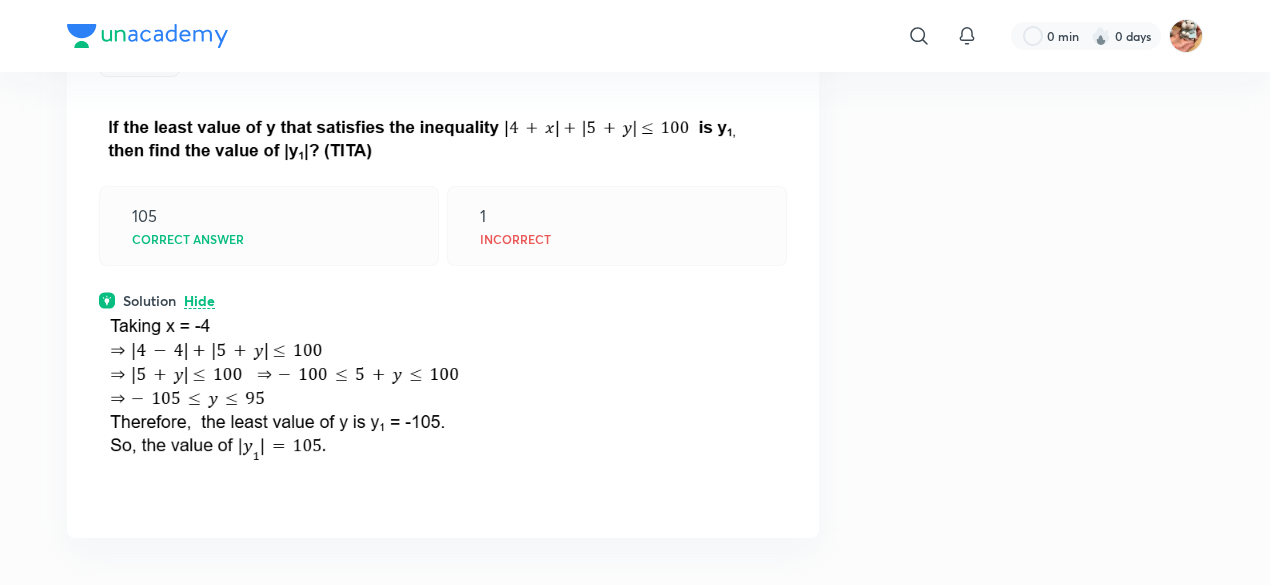 scroll, scrollTop: 106145, scrollLeft: 0, axis: vertical 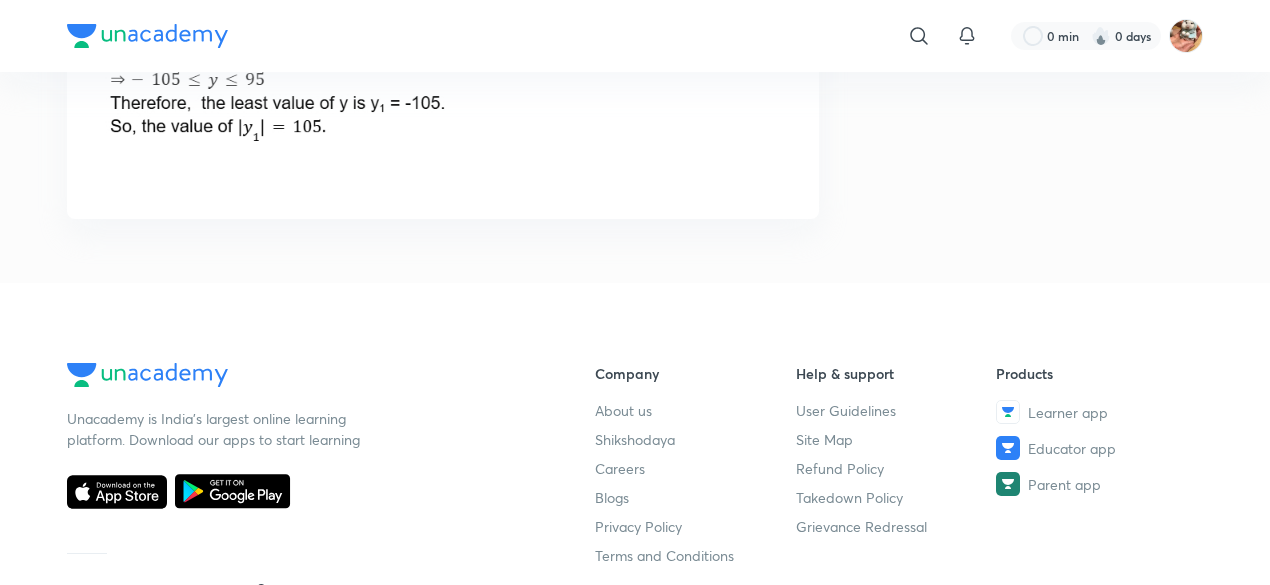 click on "UPSC" at bounding box center (695, 682) 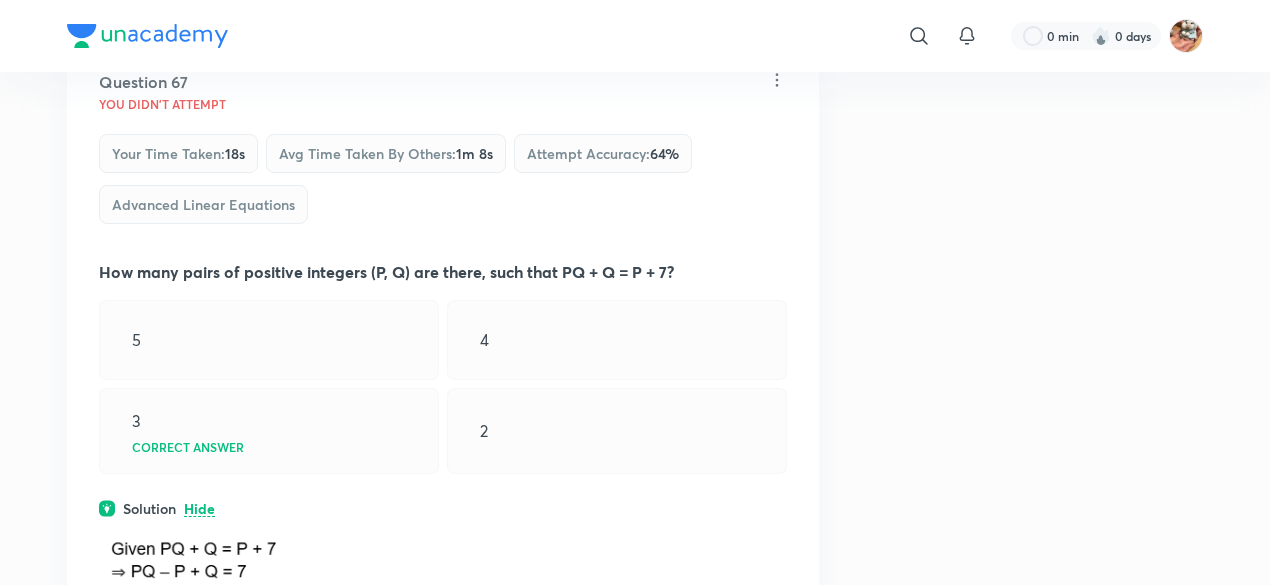 scroll, scrollTop: 104825, scrollLeft: 0, axis: vertical 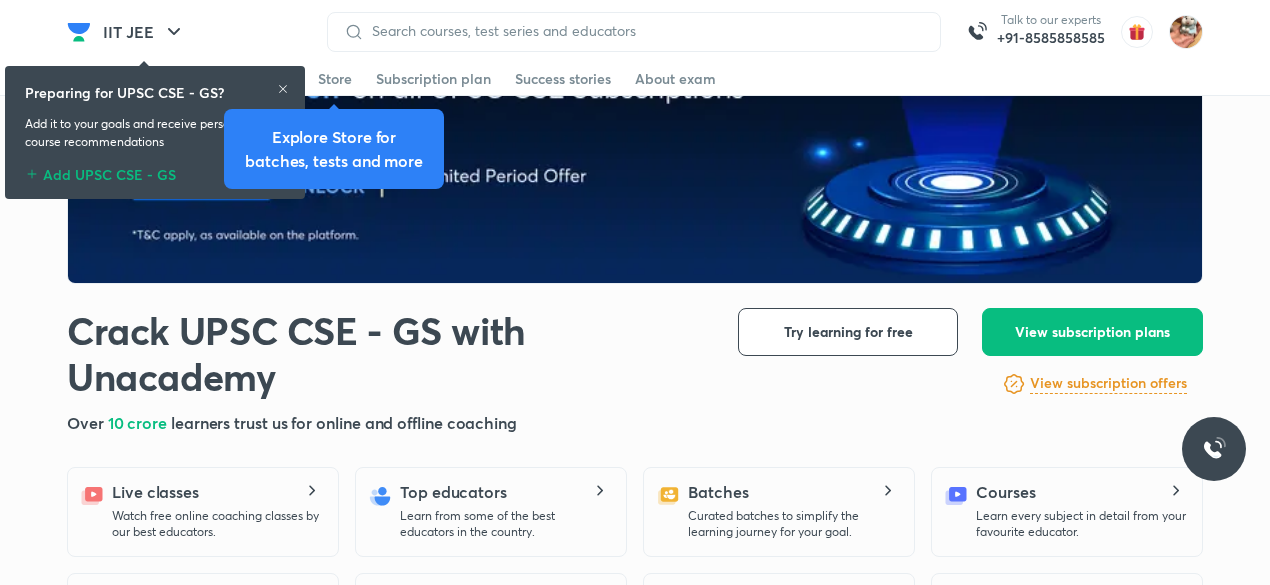 click 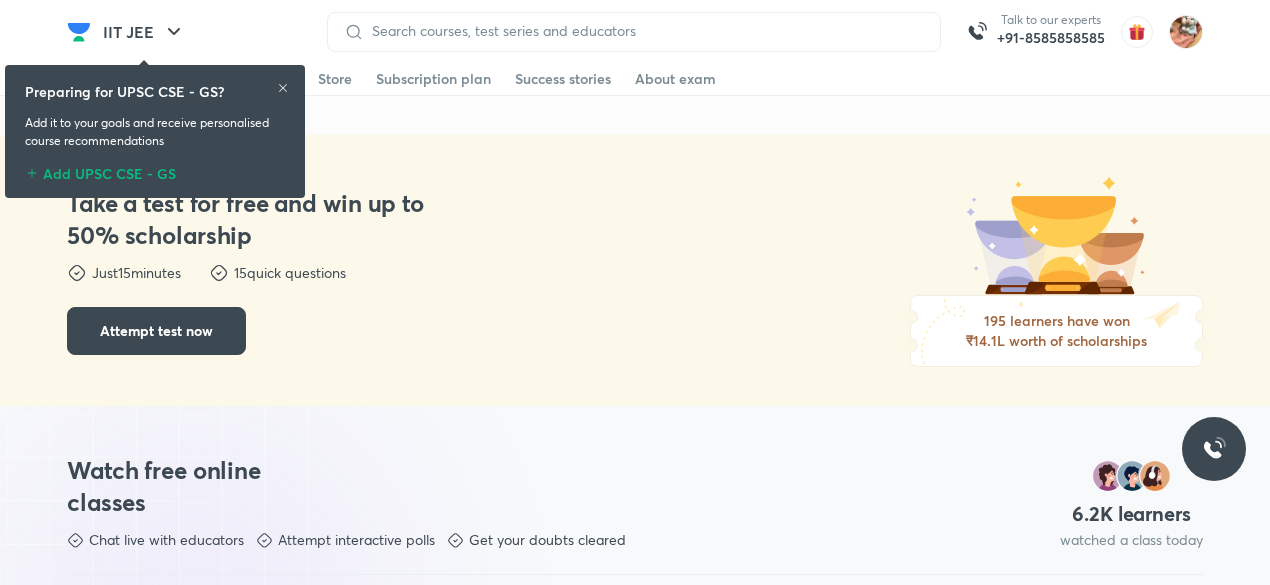 scroll, scrollTop: 753, scrollLeft: 0, axis: vertical 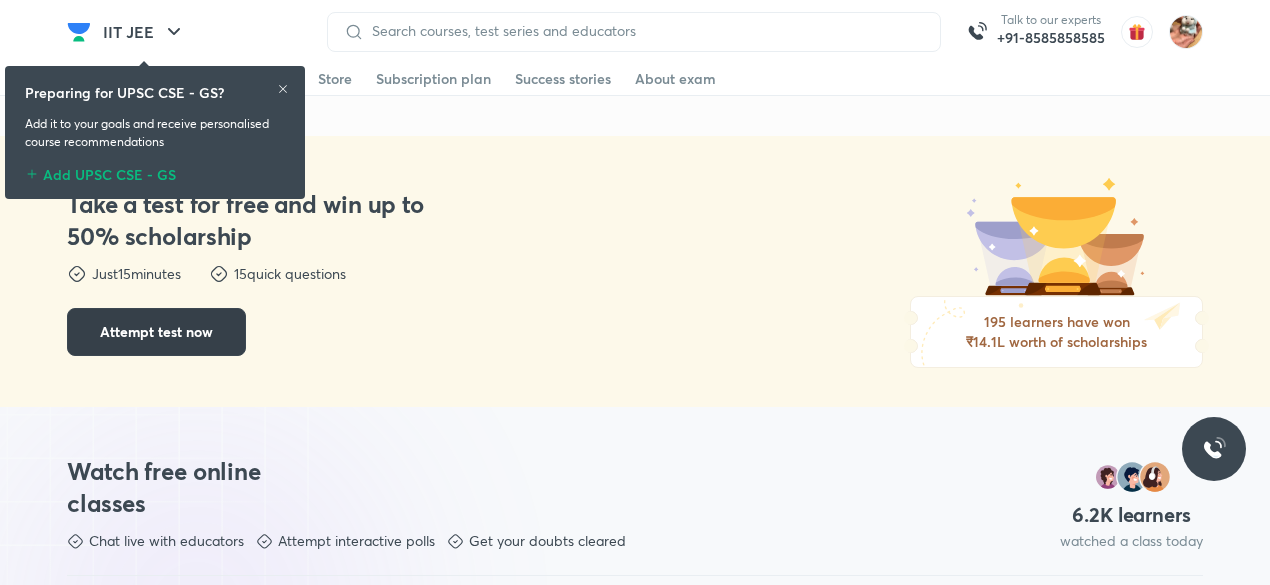 click on "Attempt test now" at bounding box center (156, 332) 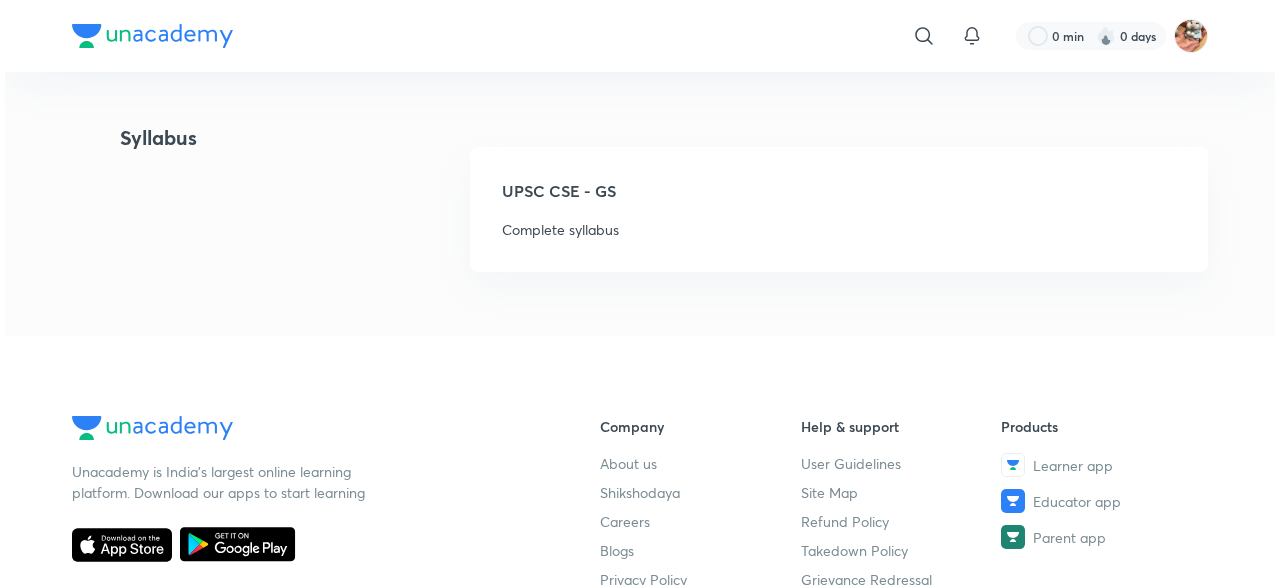scroll, scrollTop: 0, scrollLeft: 0, axis: both 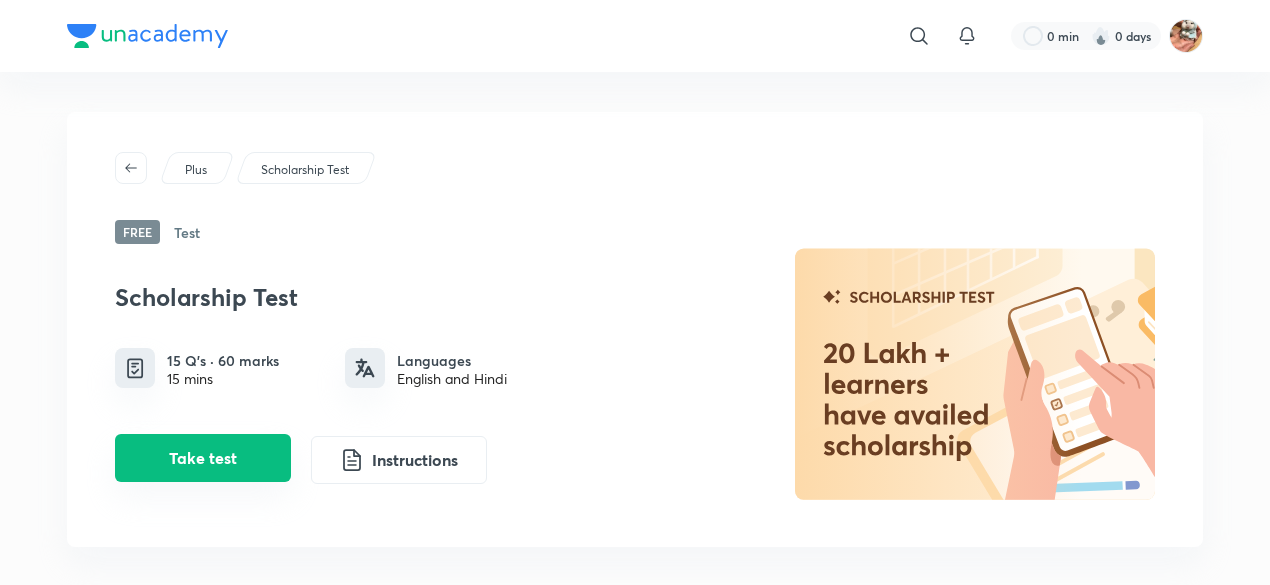 click on "Take test" at bounding box center [203, 458] 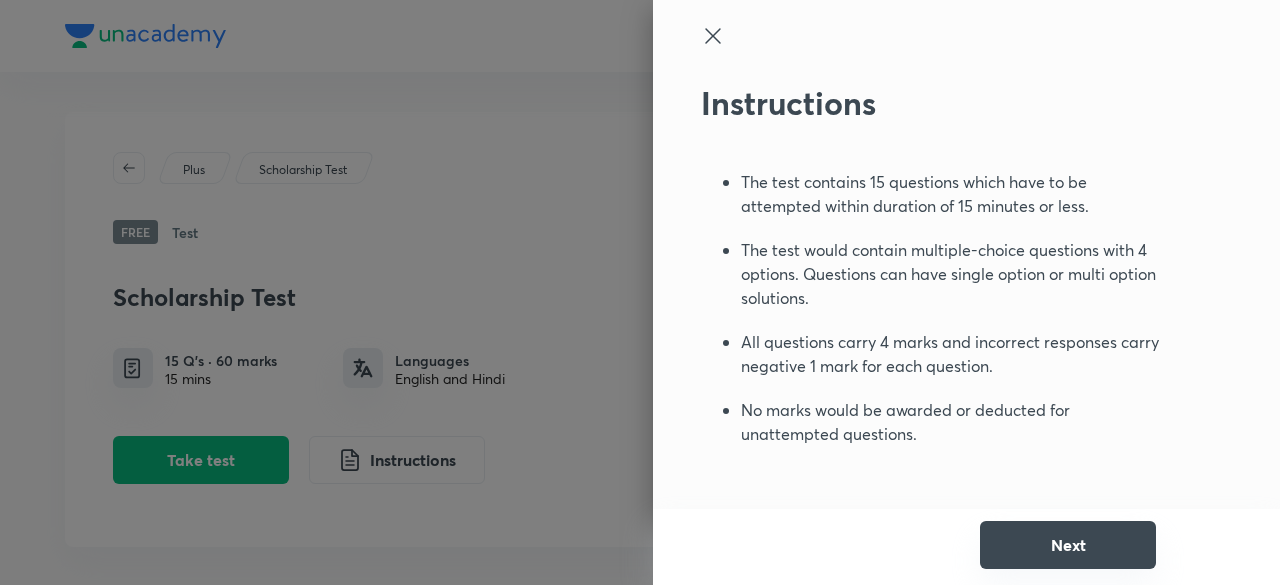 click on "Next" at bounding box center [1068, 545] 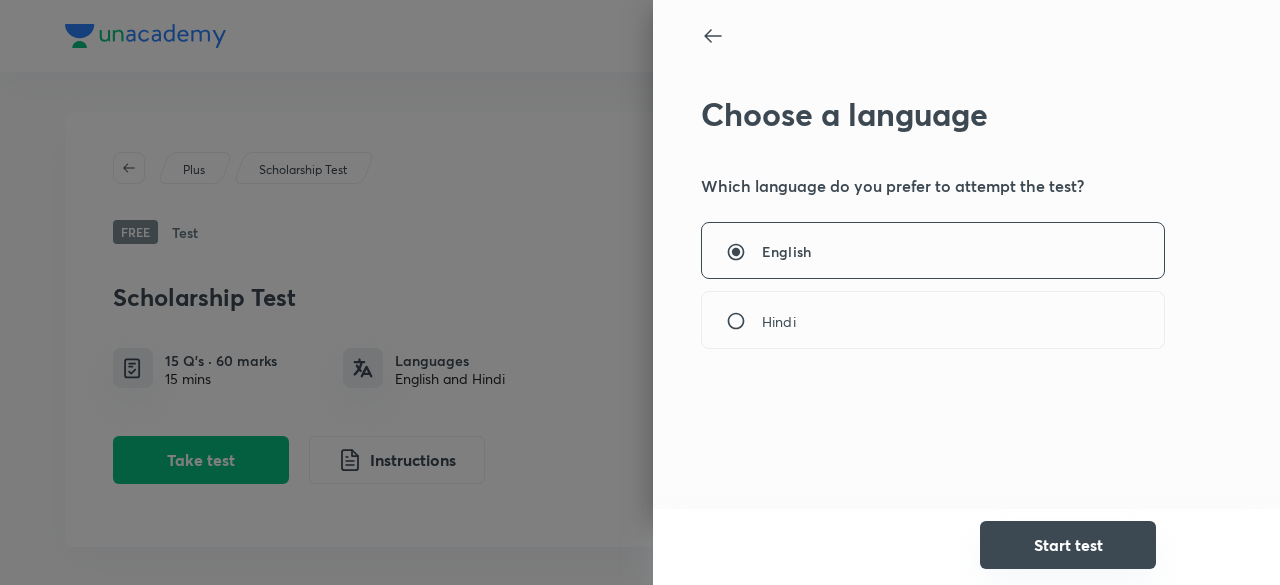 click on "Start test" at bounding box center (1068, 545) 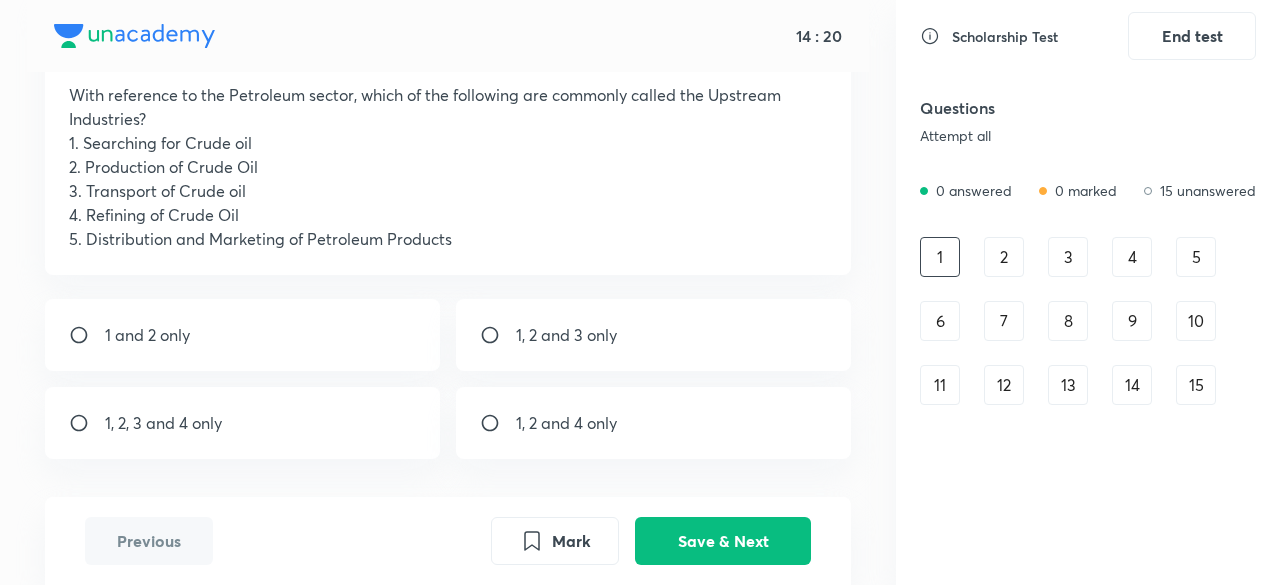 scroll, scrollTop: 131, scrollLeft: 0, axis: vertical 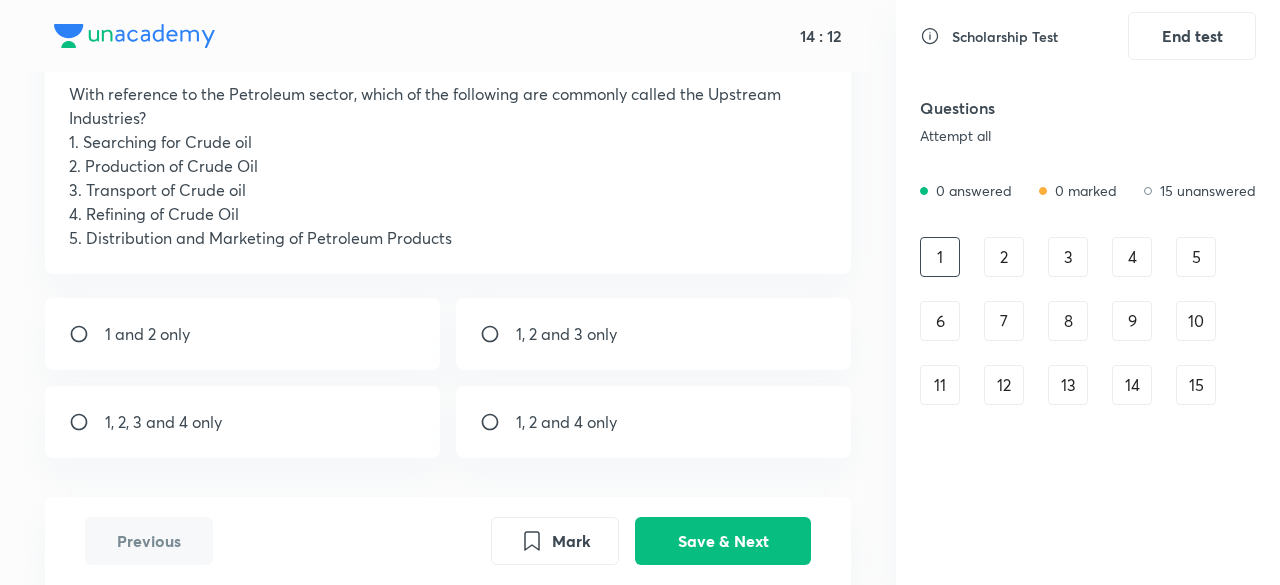 click on "1, 2, 3 and 4 only" at bounding box center (242, 422) 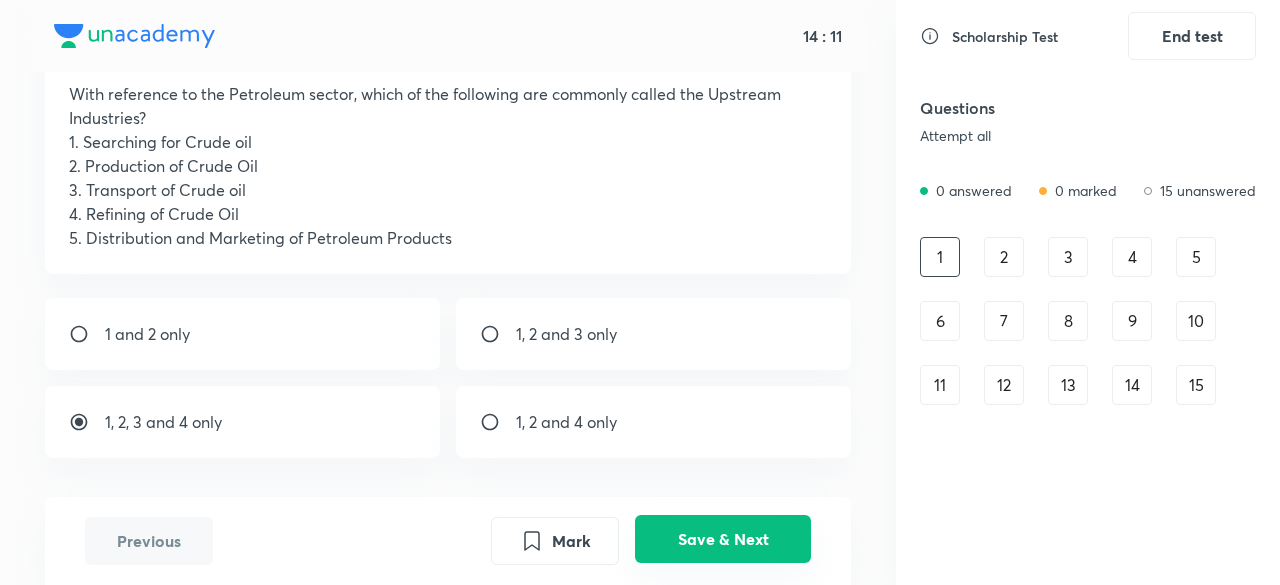 click on "Save & Next" at bounding box center (723, 539) 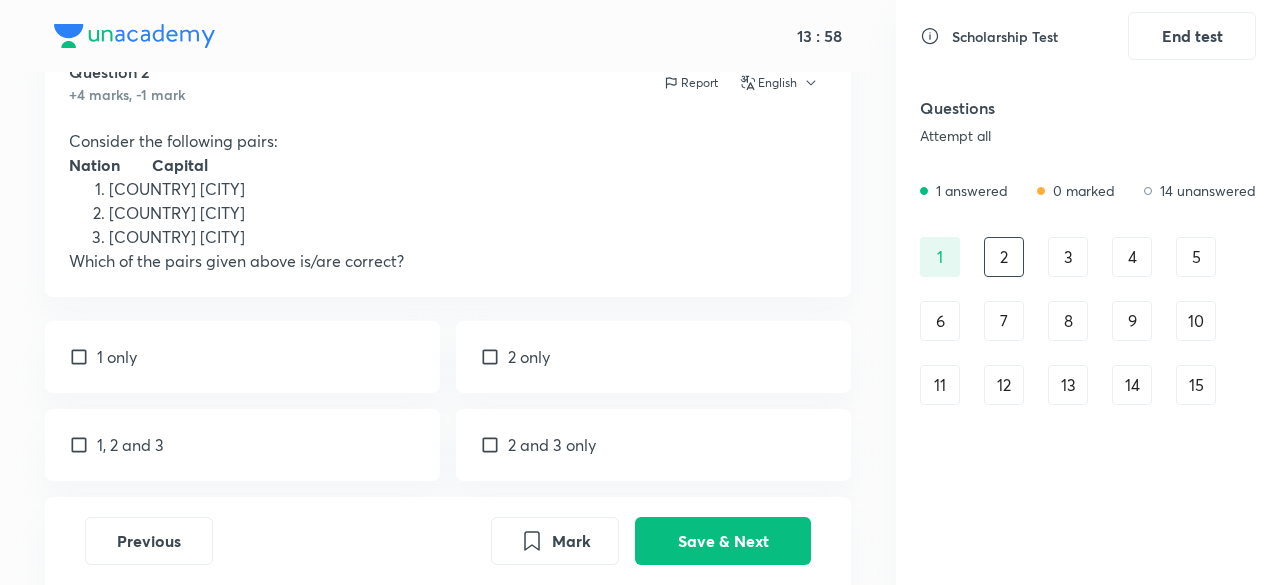 scroll, scrollTop: 83, scrollLeft: 0, axis: vertical 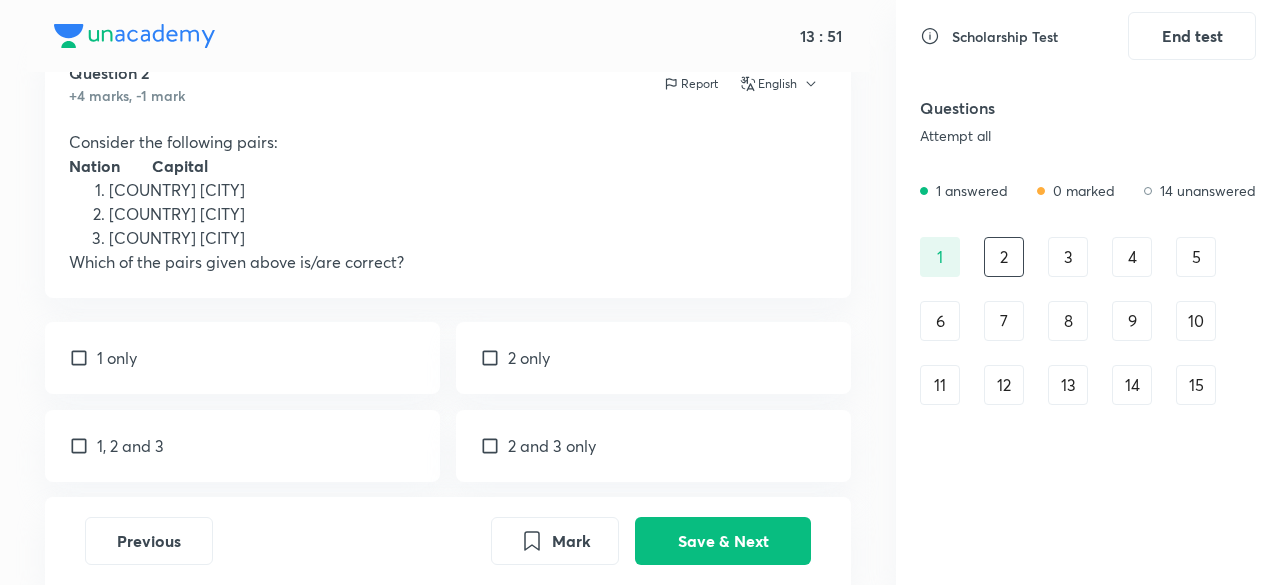 click on "3" at bounding box center (1068, 257) 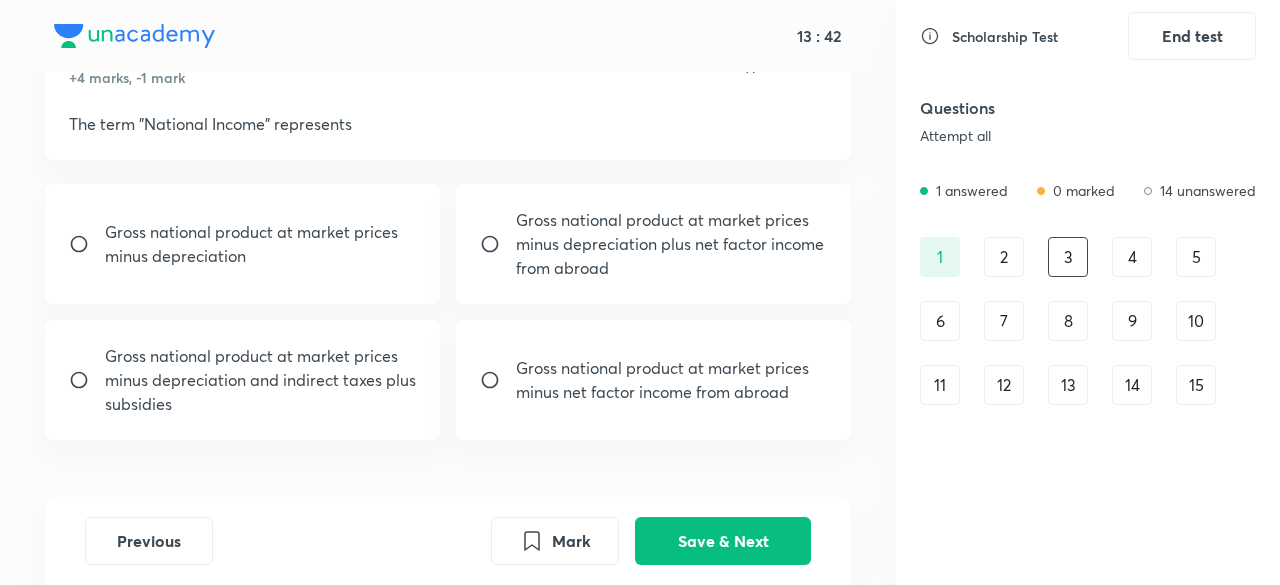 scroll, scrollTop: 102, scrollLeft: 0, axis: vertical 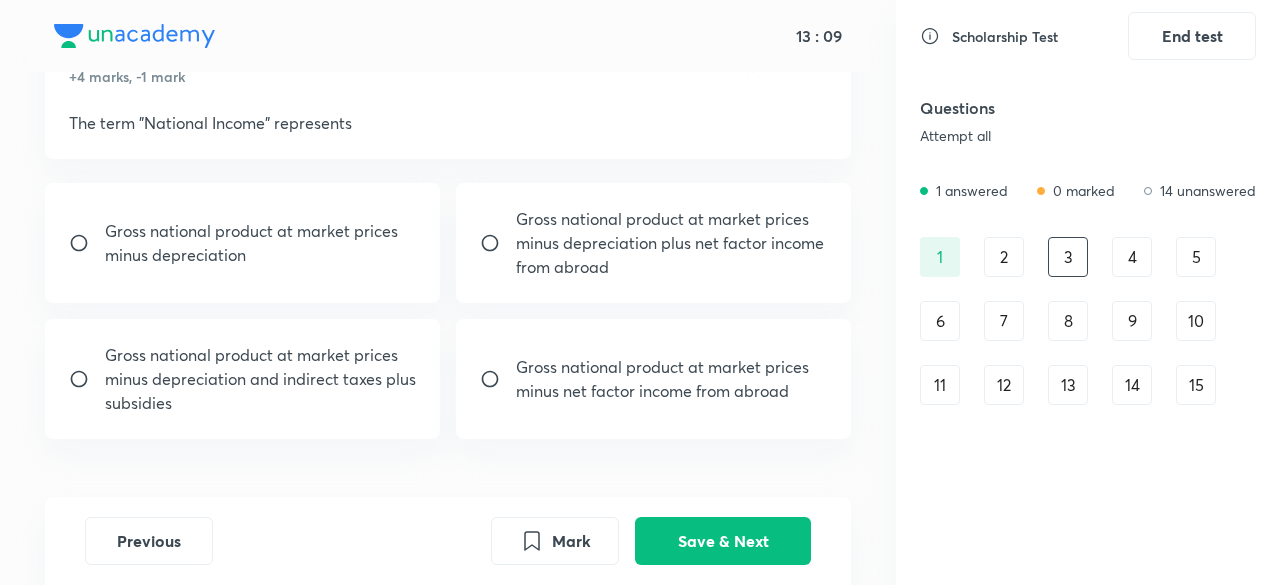 click on "Gross national product at market prices minus depreciation plus net factor income from abroad" at bounding box center (671, 243) 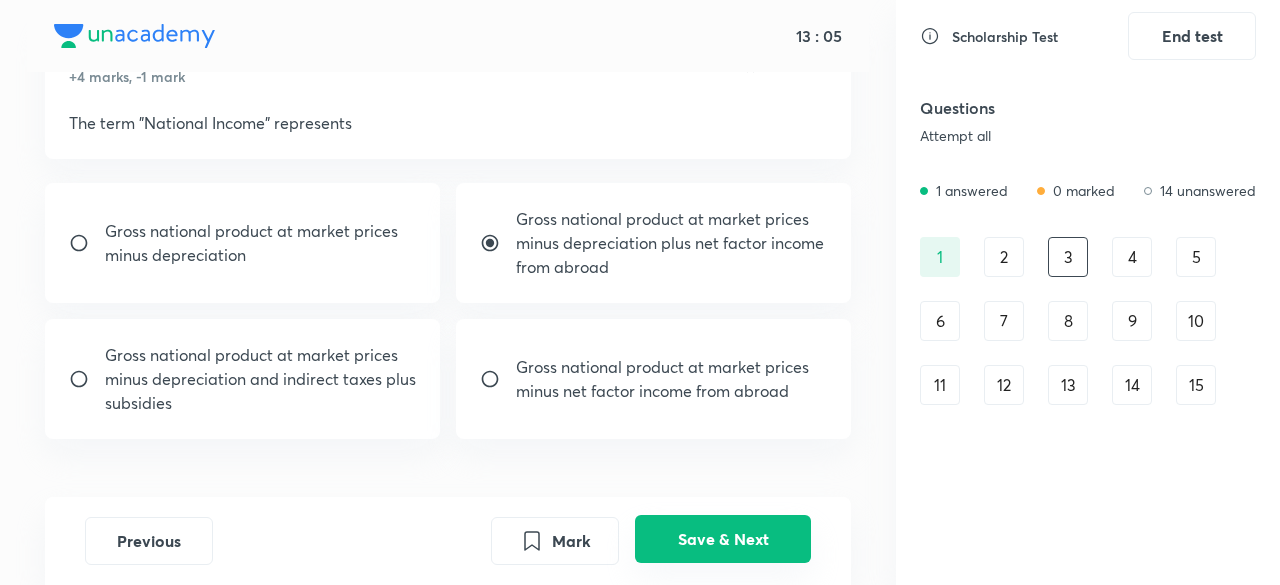click on "Save & Next" at bounding box center [723, 539] 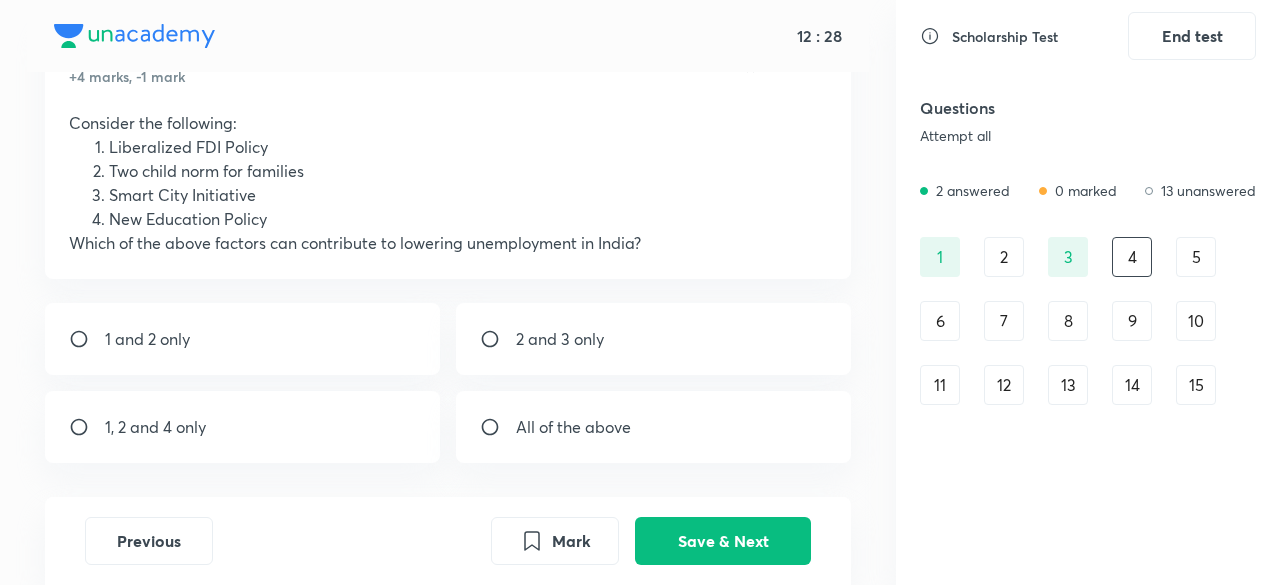 click at bounding box center [498, 427] 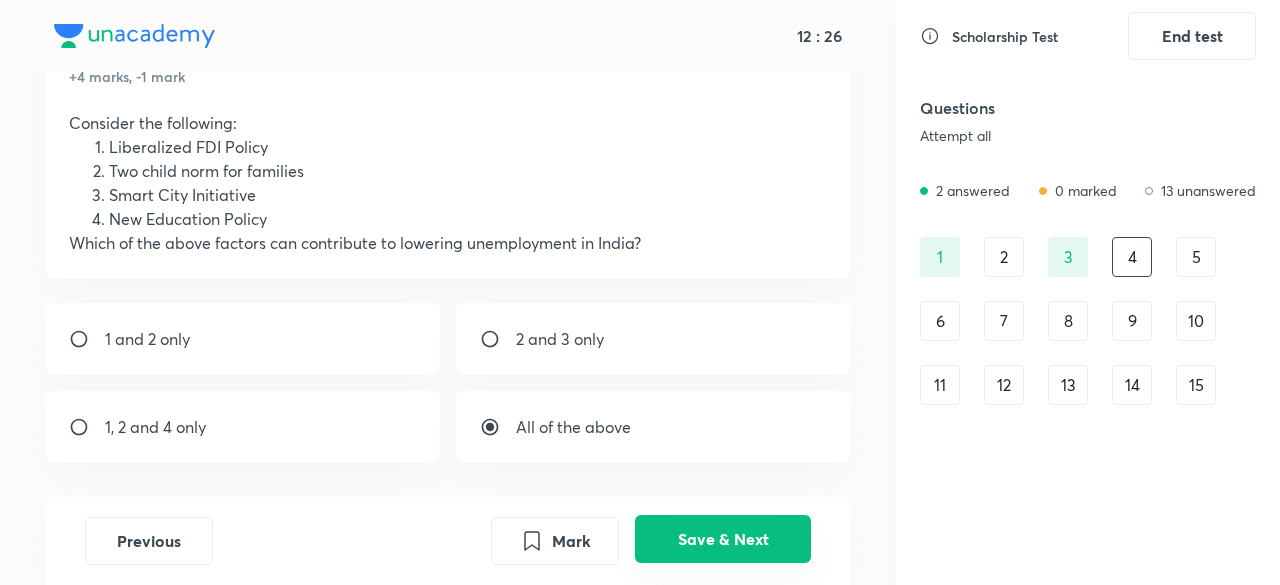 click on "Save & Next" at bounding box center [723, 539] 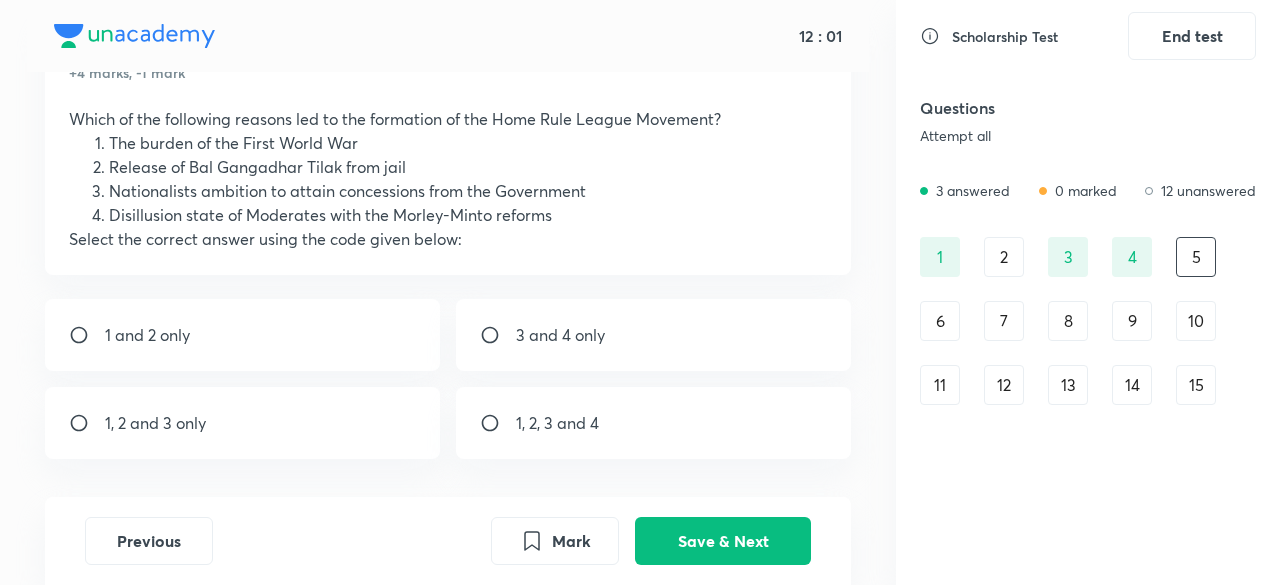 scroll, scrollTop: 107, scrollLeft: 0, axis: vertical 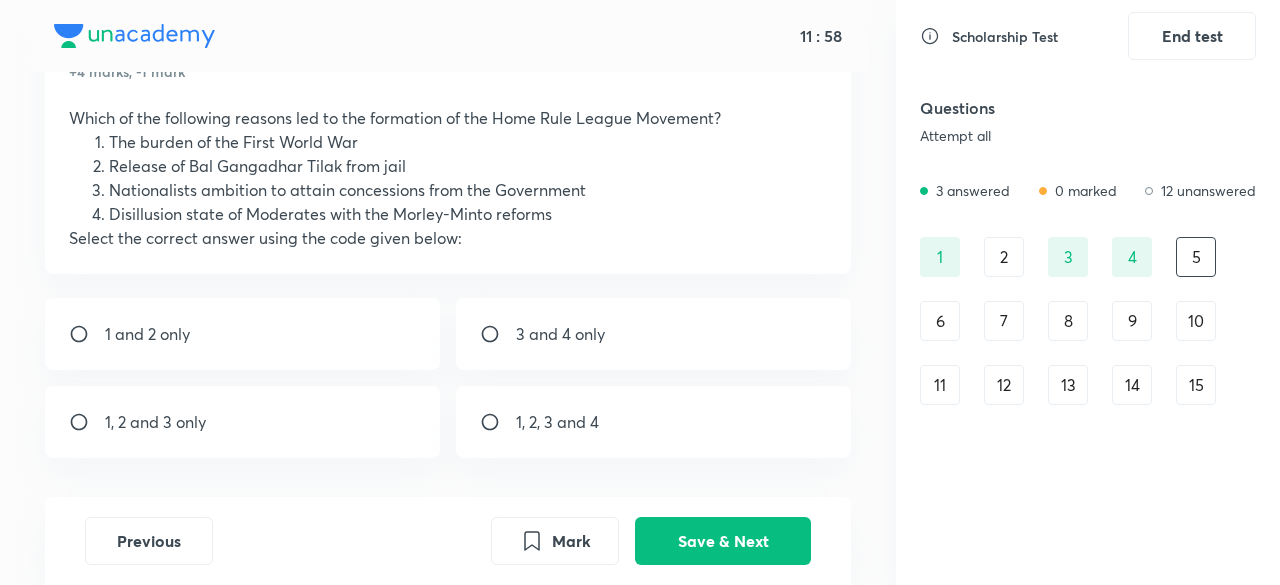 click on "1, 2, 3 and 4" at bounding box center (557, 422) 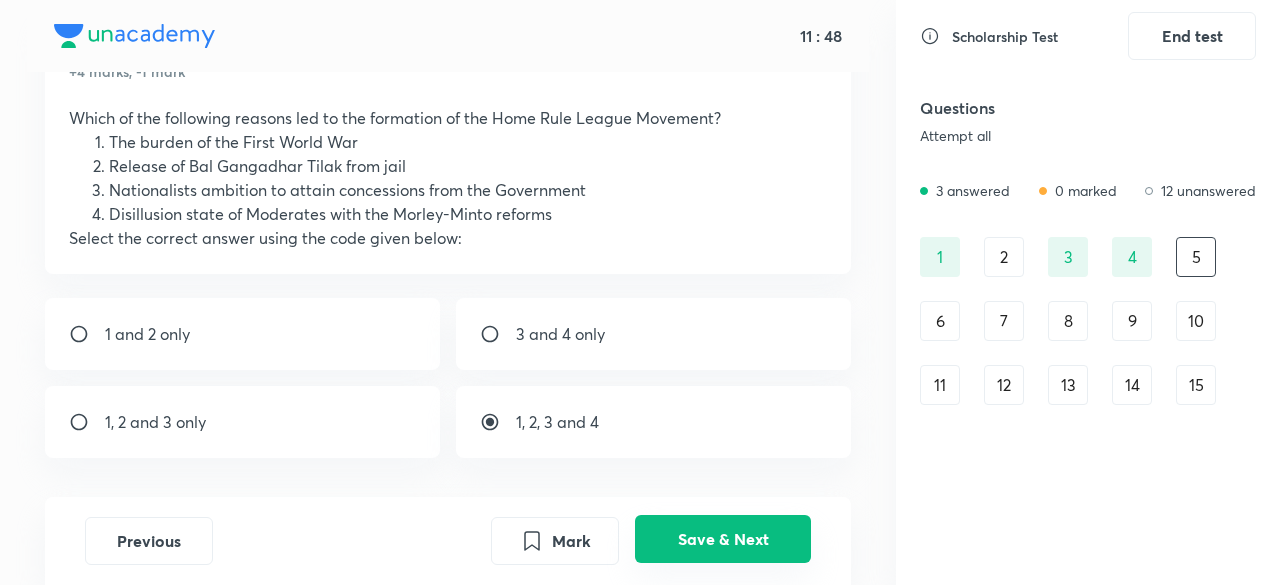 click on "Save & Next" at bounding box center [723, 539] 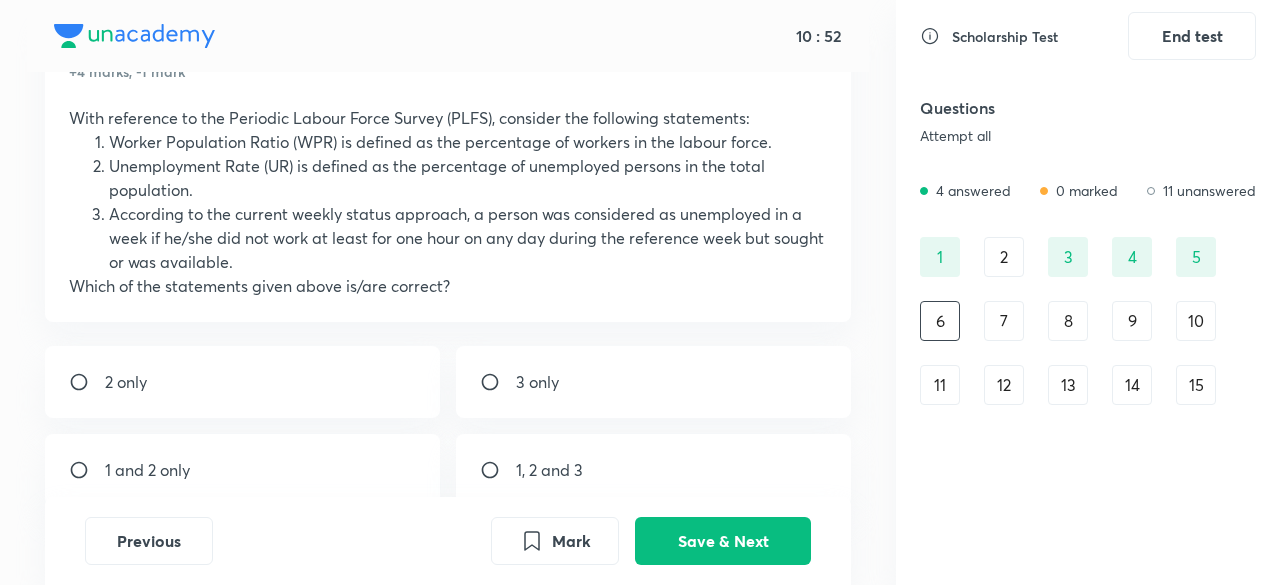 click on "2 only" at bounding box center (242, 382) 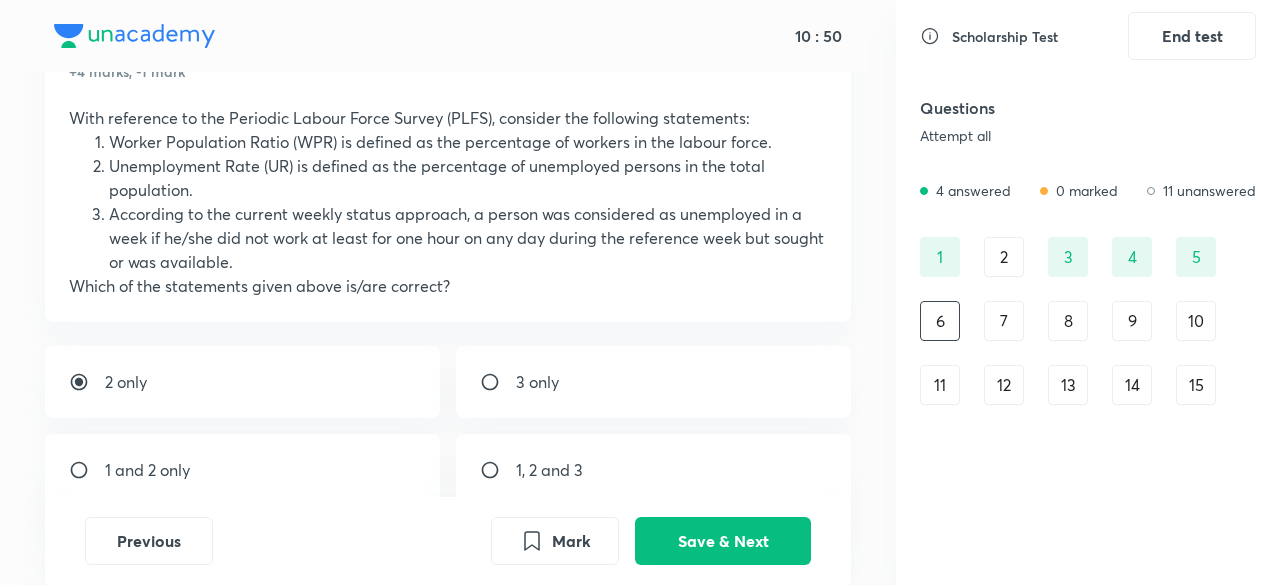 click on "1, 2 and 3" at bounding box center [653, 470] 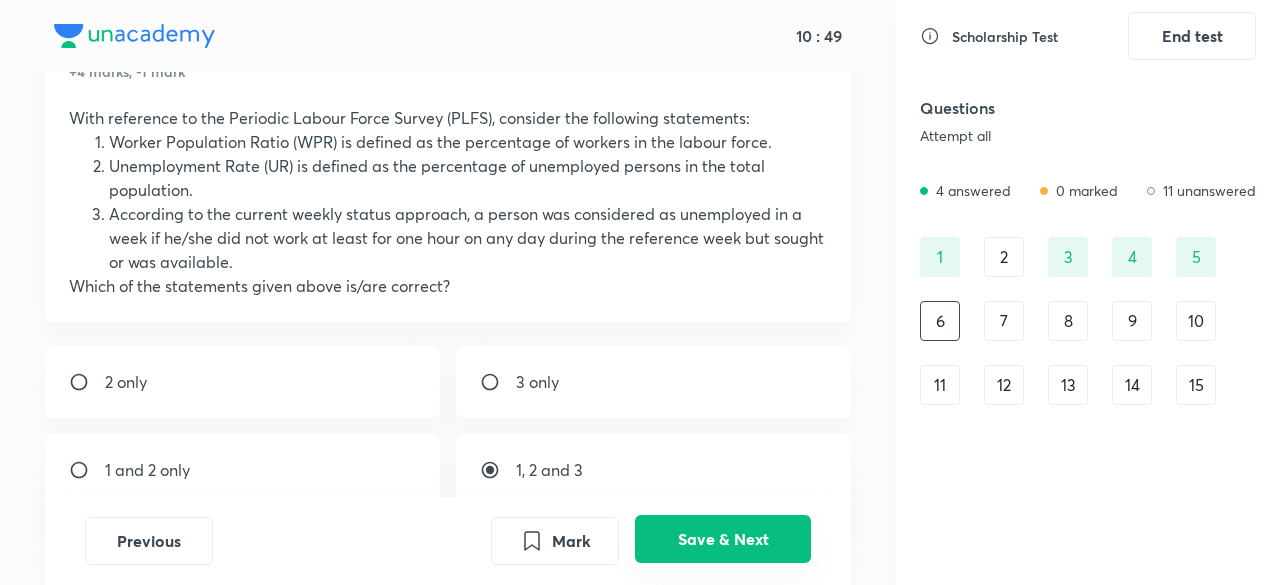 click on "Save & Next" at bounding box center [723, 539] 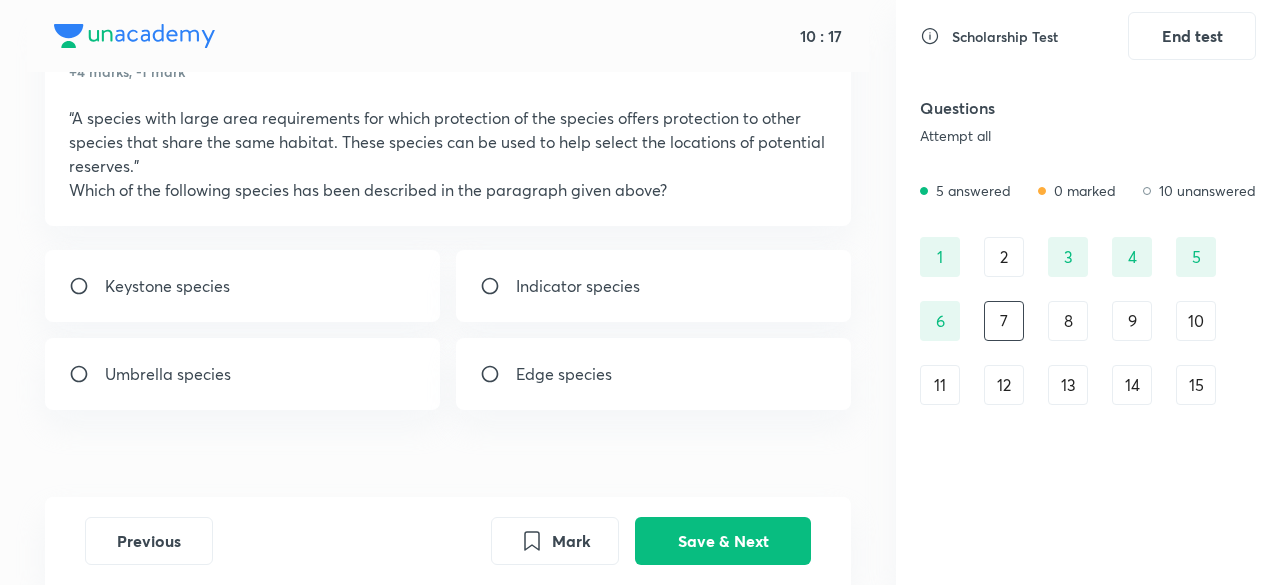 click on "Umbrella species" at bounding box center [242, 374] 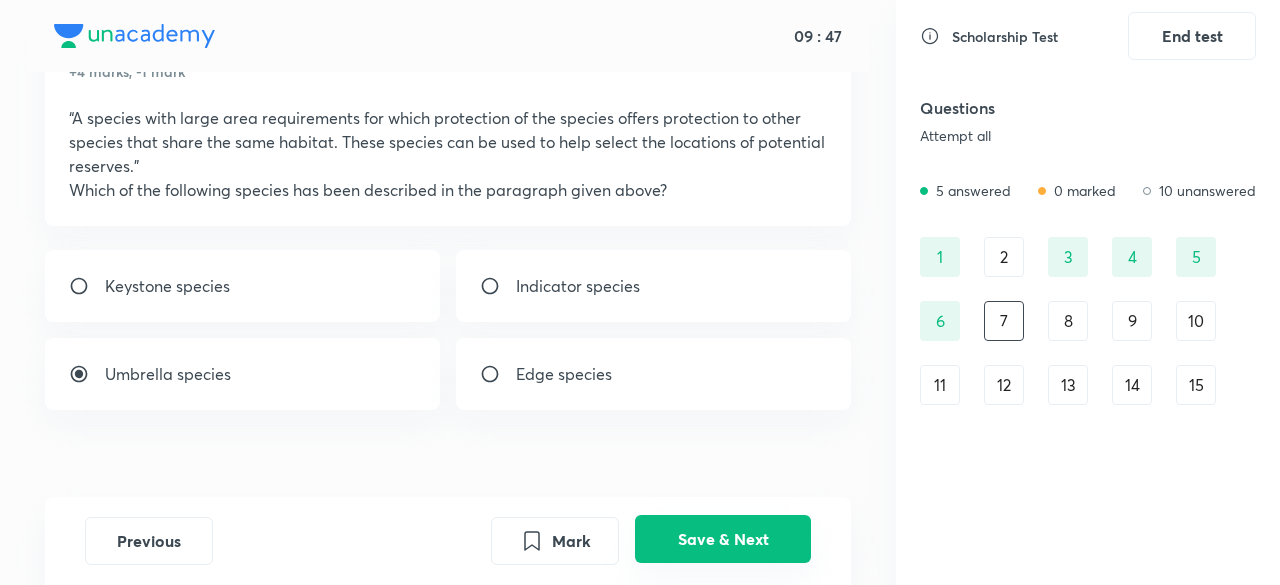 click on "Save & Next" at bounding box center [723, 539] 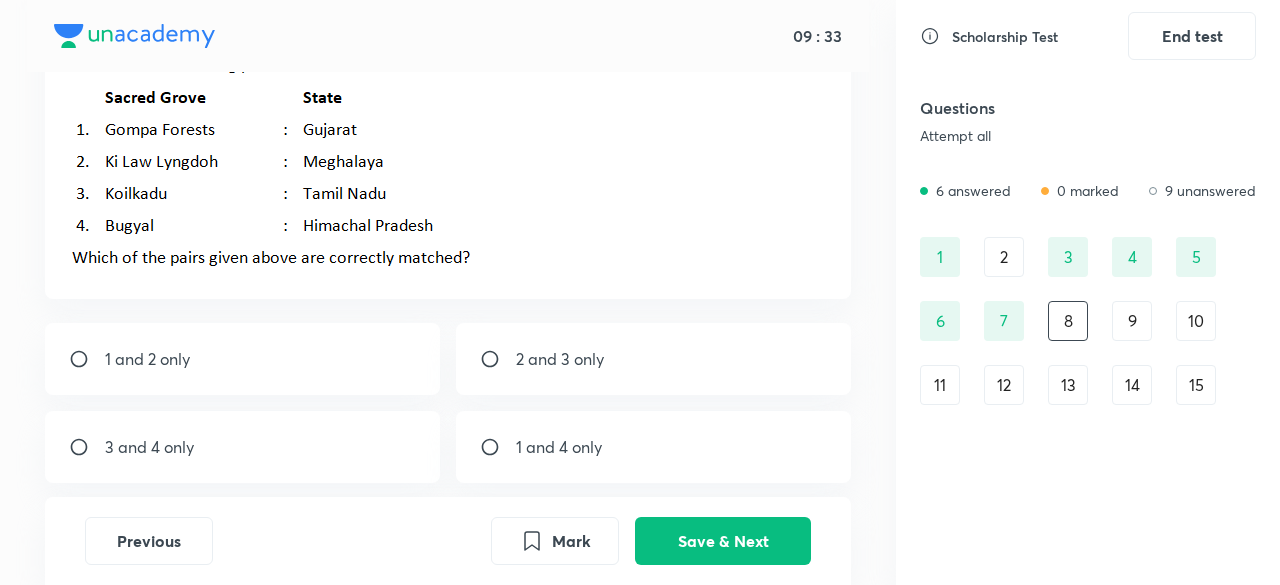 scroll, scrollTop: 159, scrollLeft: 0, axis: vertical 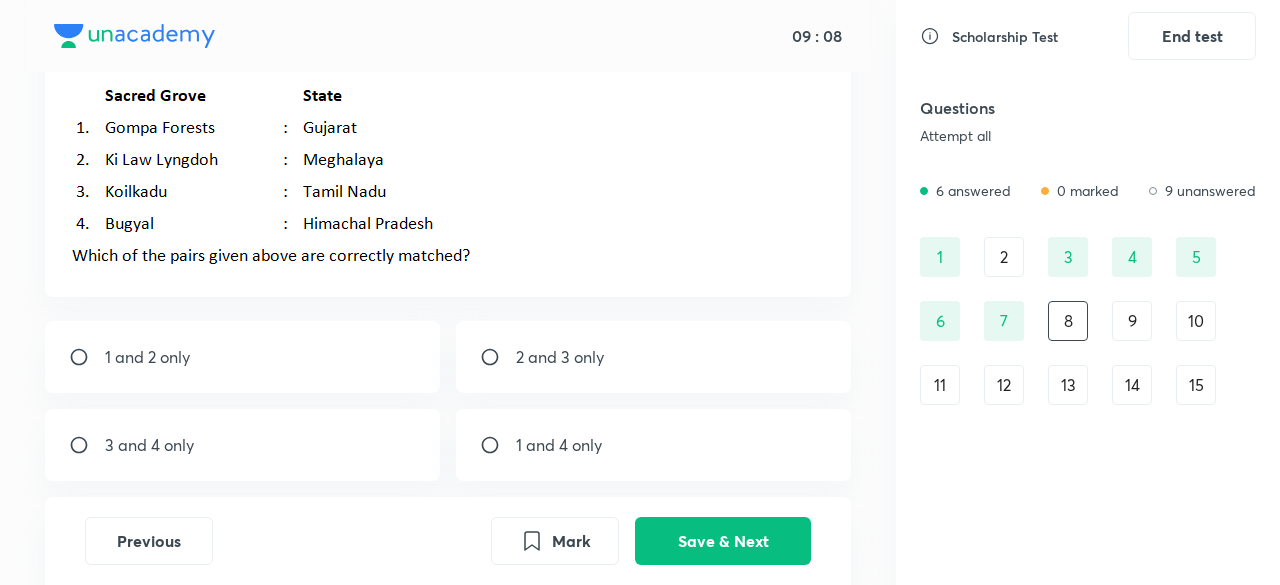 click on "2 and 3 only" at bounding box center [653, 357] 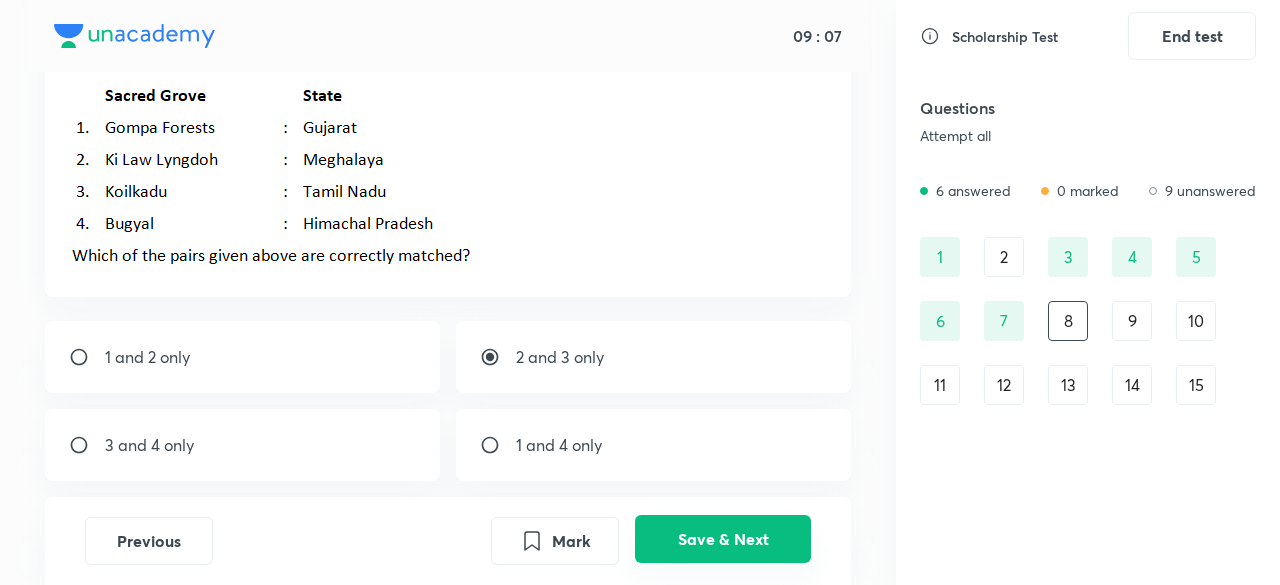 click on "Save & Next" at bounding box center [723, 539] 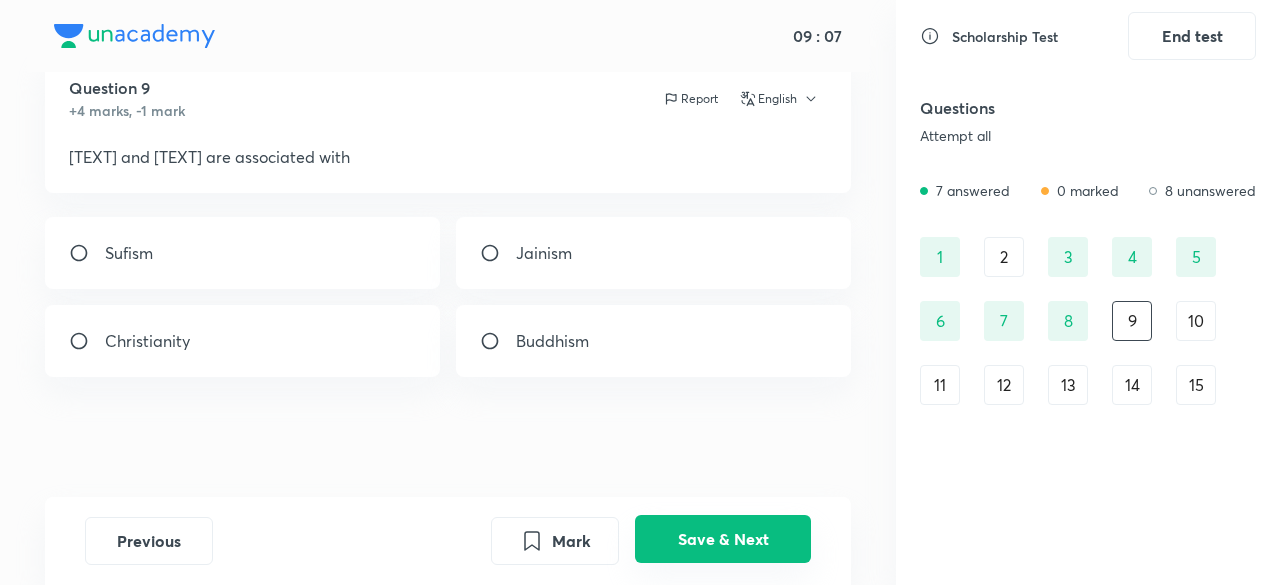 scroll, scrollTop: 68, scrollLeft: 0, axis: vertical 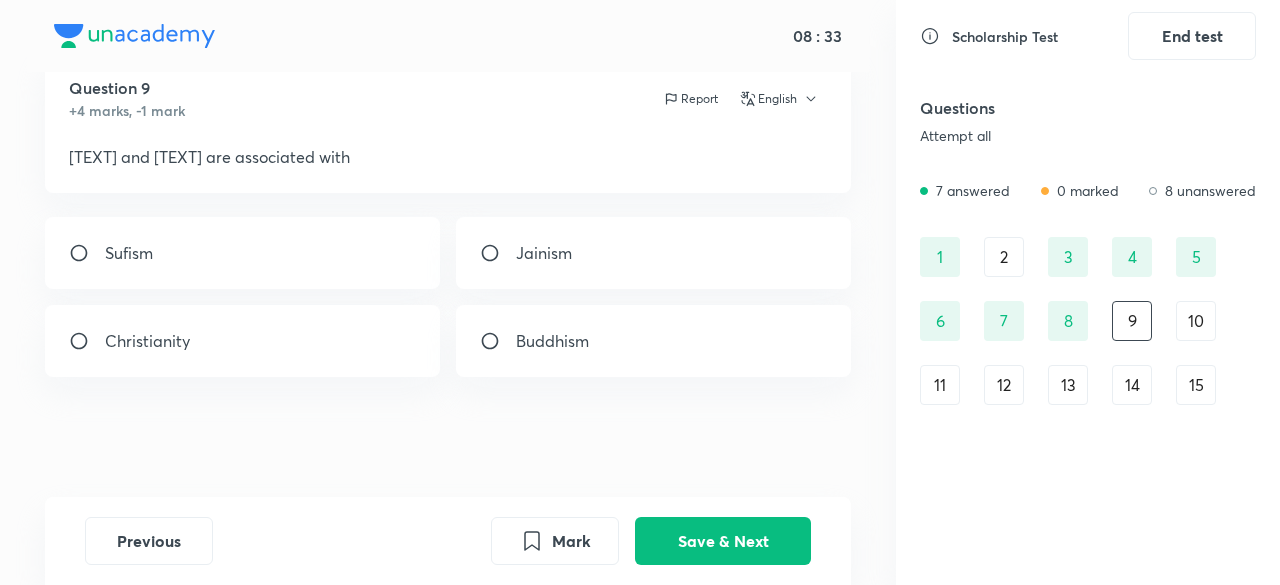 click at bounding box center (498, 341) 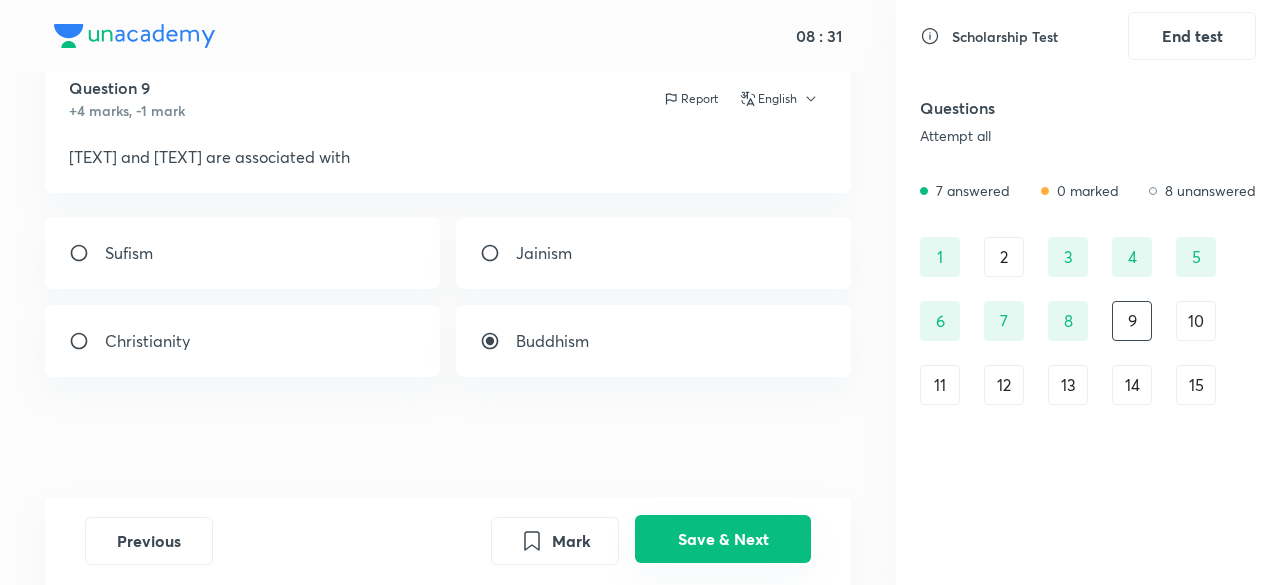 click on "Save & Next" at bounding box center (723, 539) 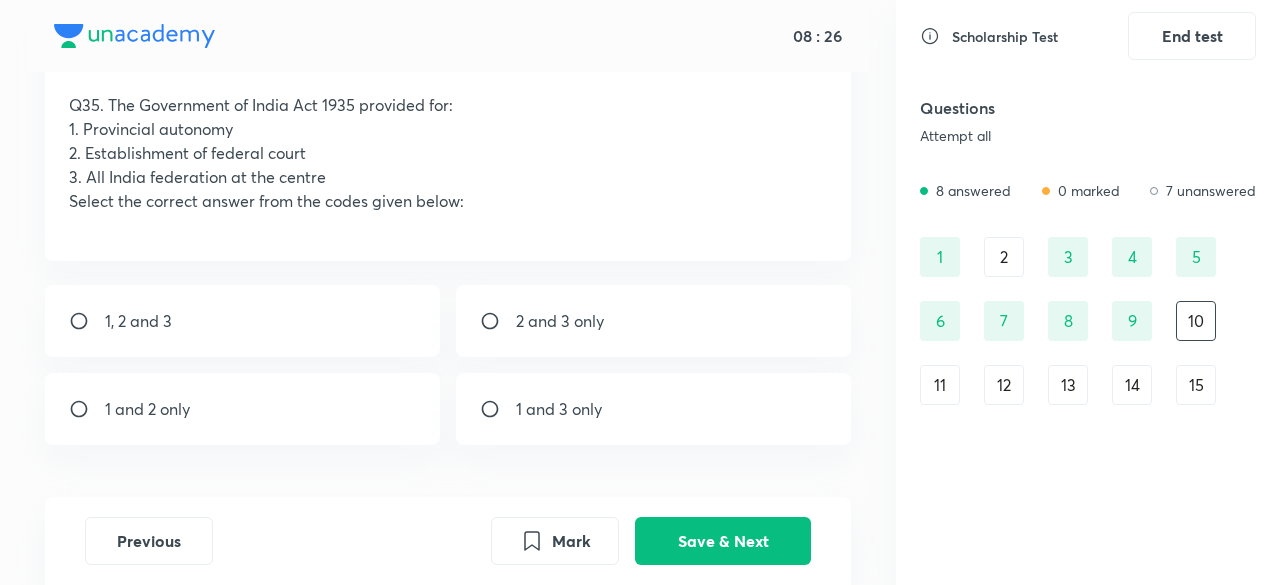 scroll, scrollTop: 121, scrollLeft: 0, axis: vertical 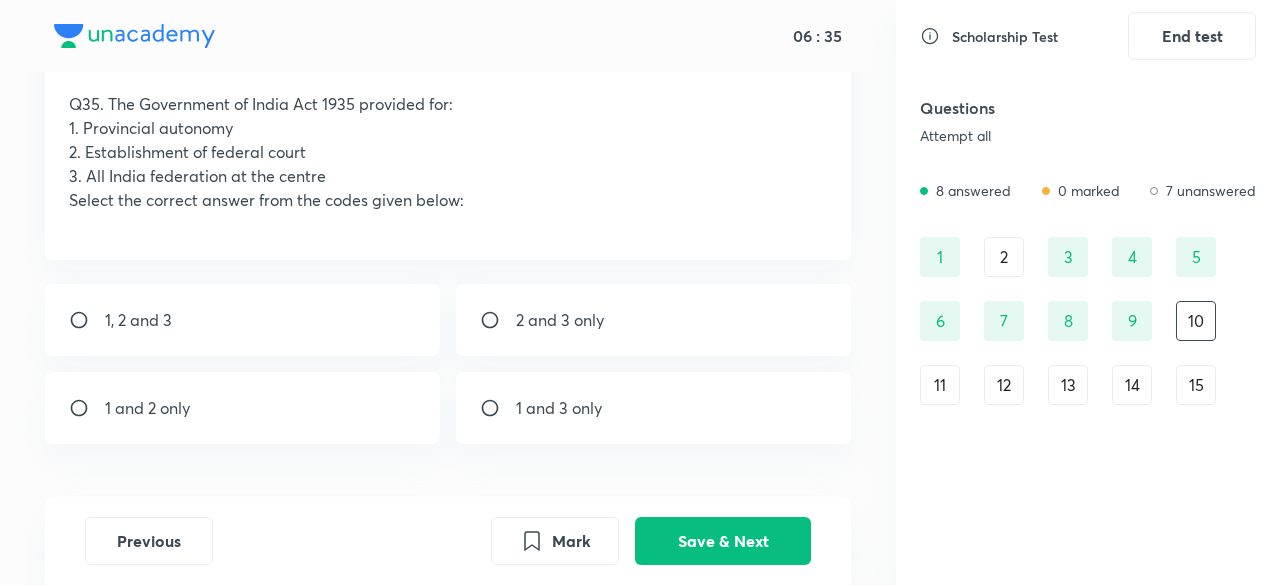 click on "1 and 2 only" at bounding box center (242, 408) 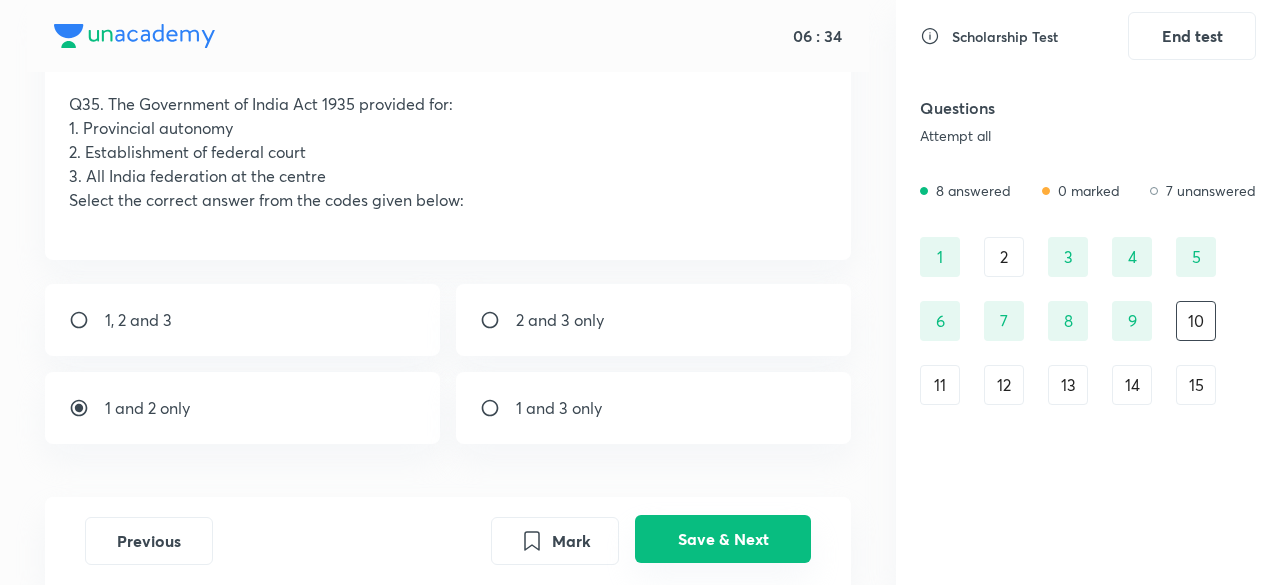 click on "Save & Next" at bounding box center [723, 539] 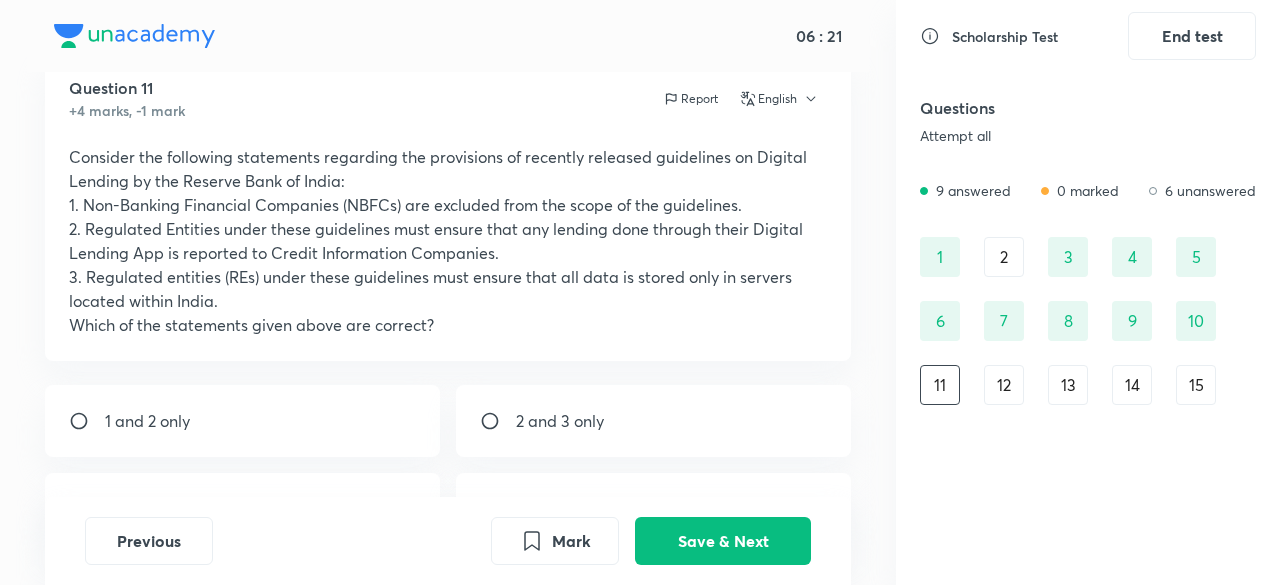 scroll, scrollTop: 74, scrollLeft: 0, axis: vertical 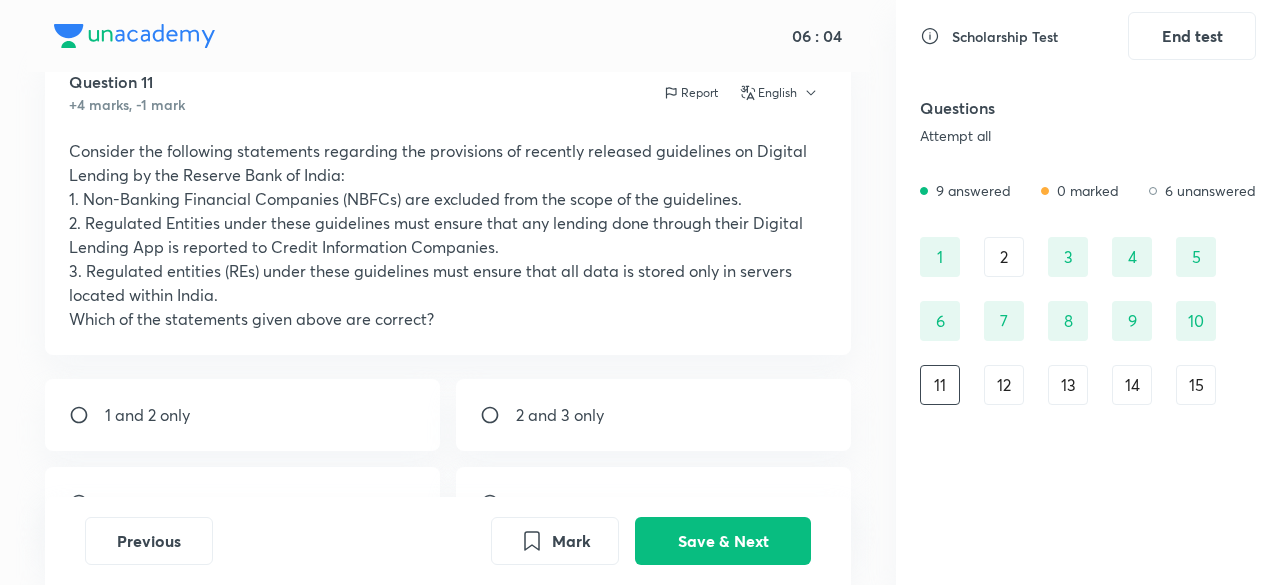 click on "12" at bounding box center [1004, 385] 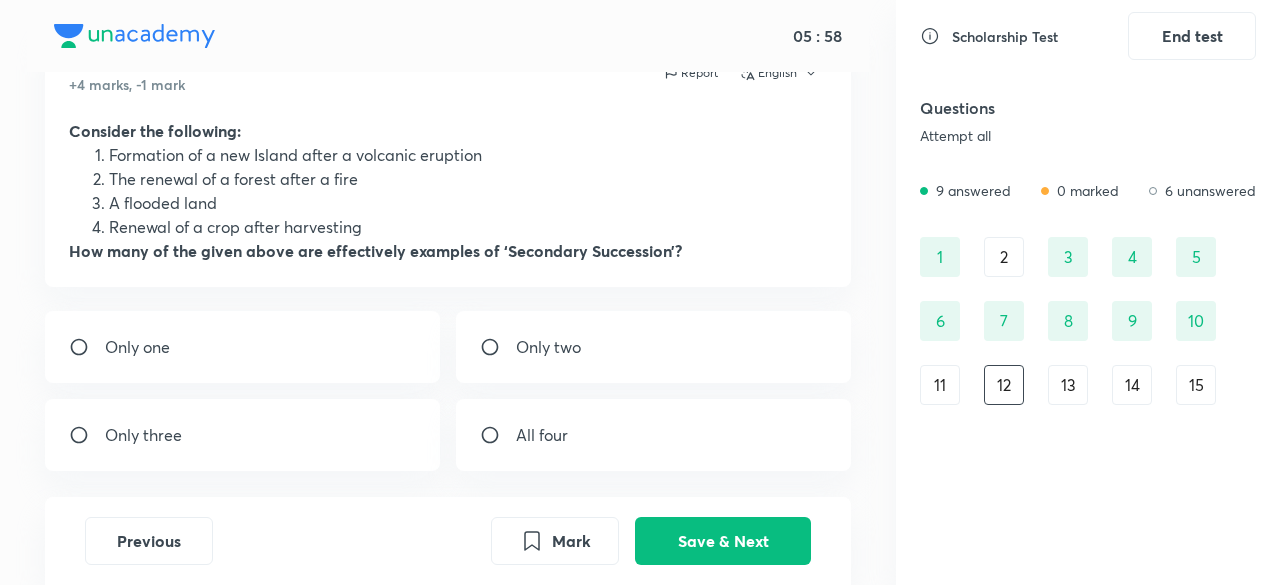 scroll, scrollTop: 95, scrollLeft: 0, axis: vertical 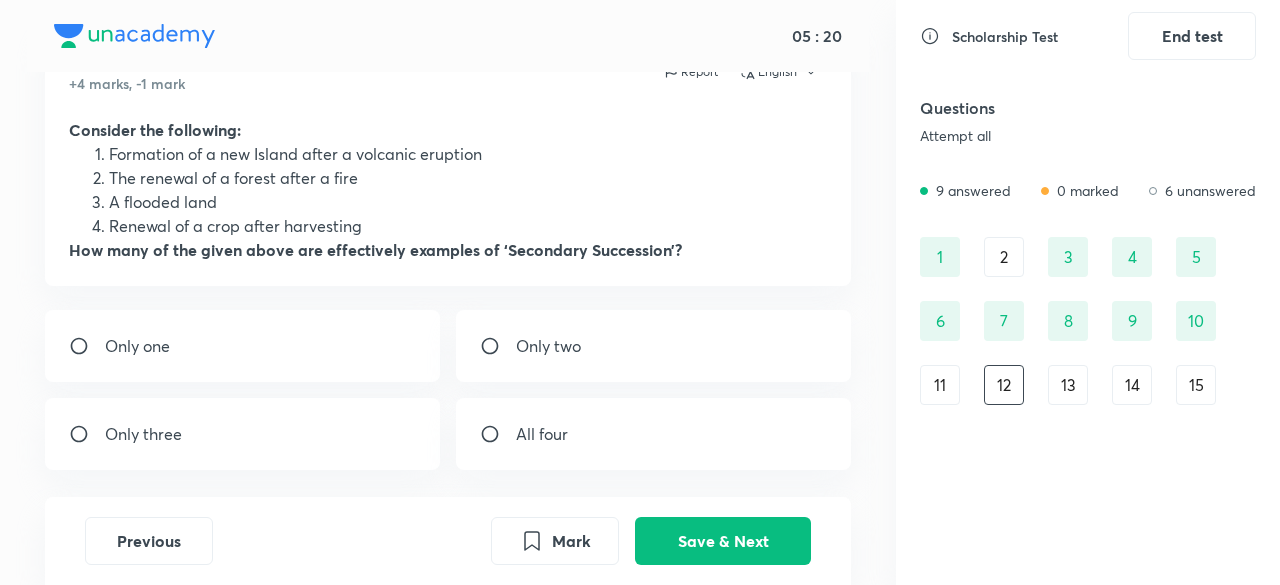 click at bounding box center (498, 434) 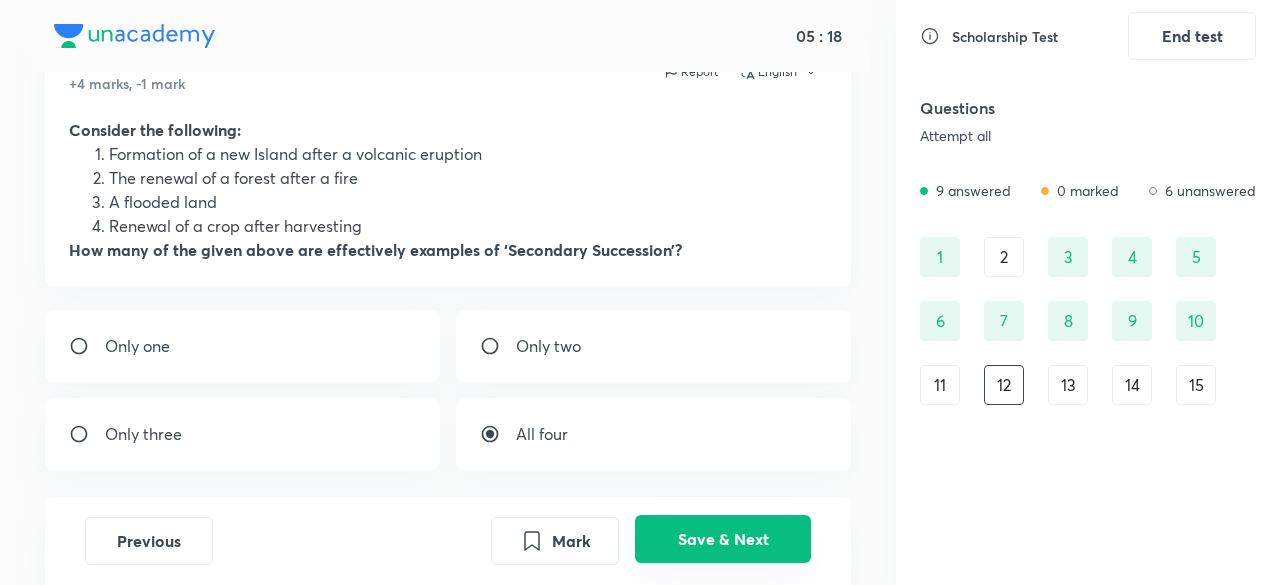 click on "Save & Next" at bounding box center [723, 539] 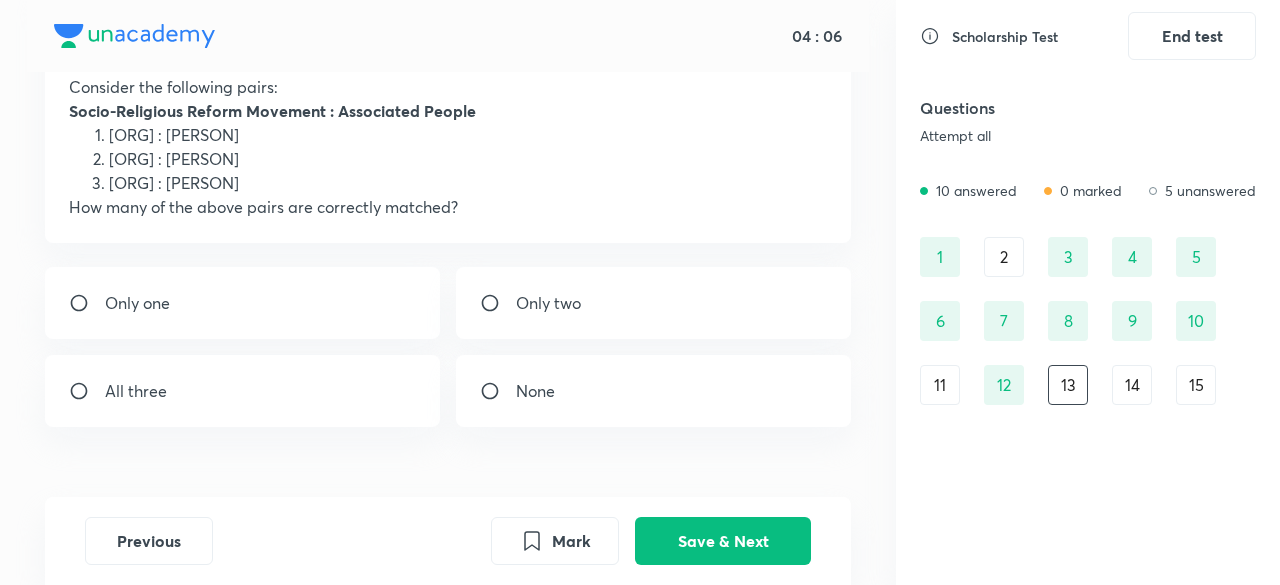 scroll, scrollTop: 139, scrollLeft: 0, axis: vertical 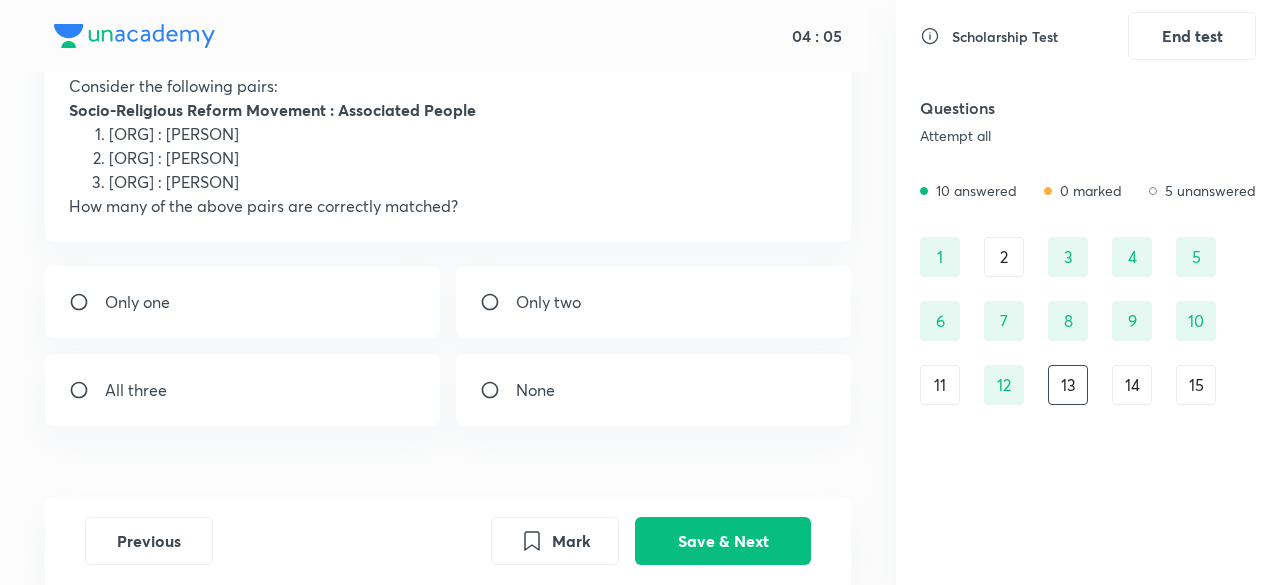 click on "Only one" at bounding box center (242, 302) 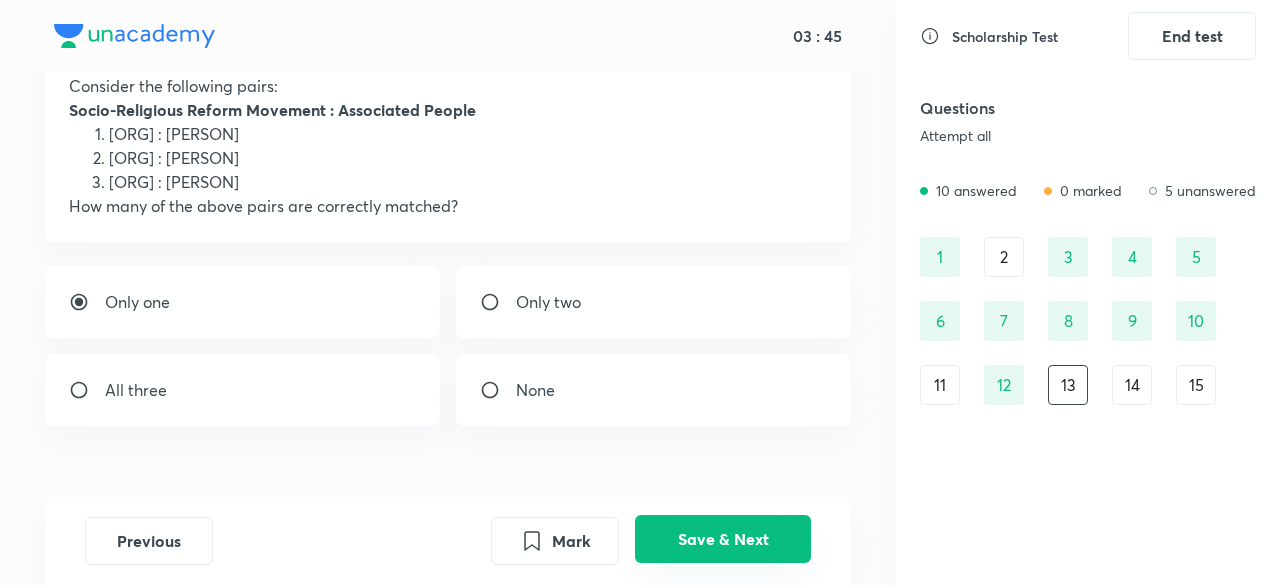 click on "Save & Next" at bounding box center (723, 539) 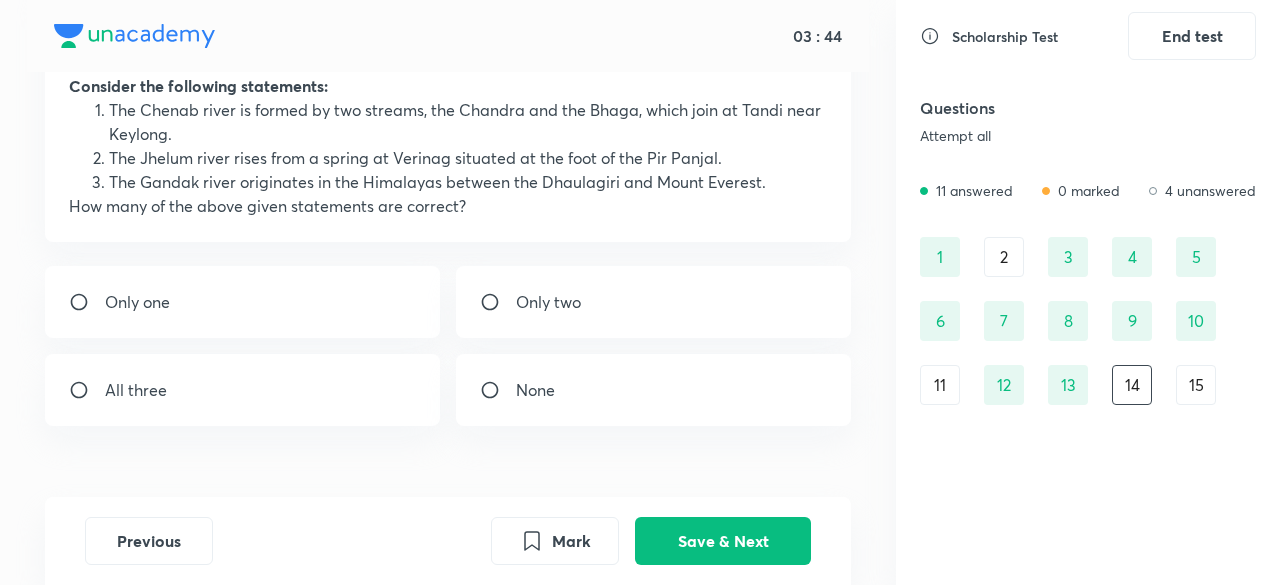 click on "12" at bounding box center (1004, 385) 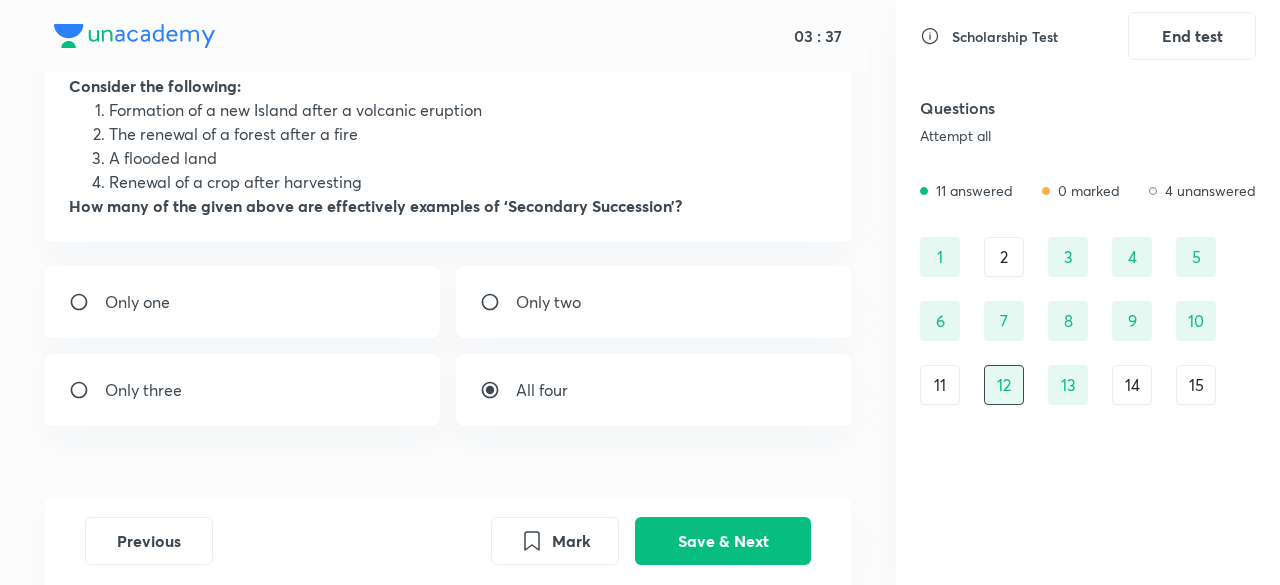 click on "Only three" at bounding box center [242, 390] 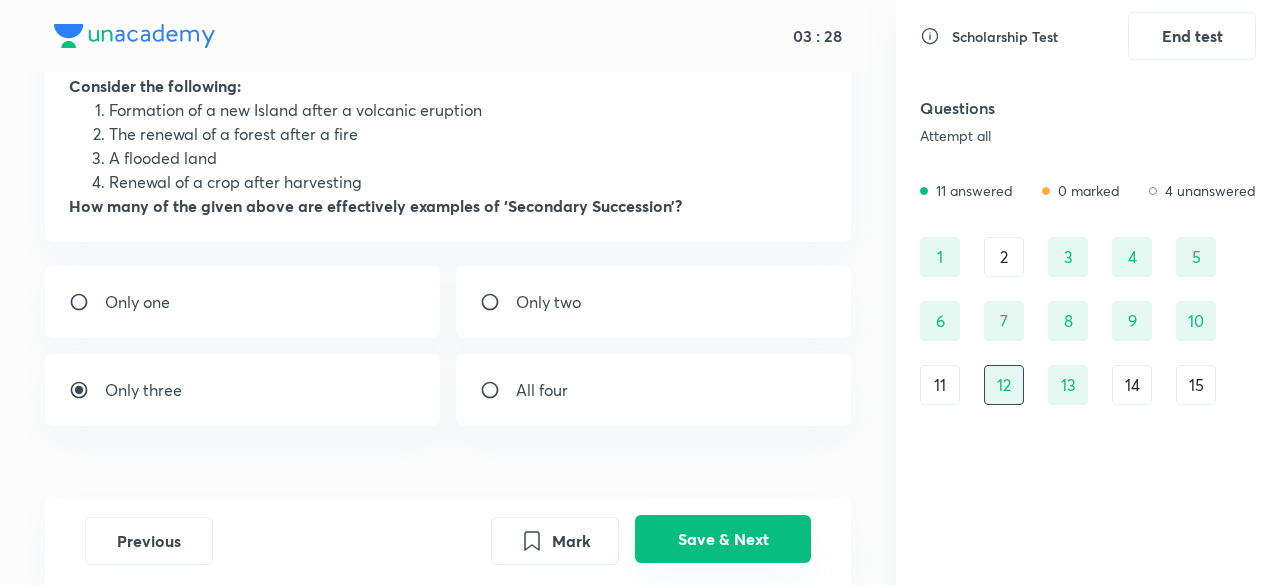 click on "Save & Next" at bounding box center [723, 539] 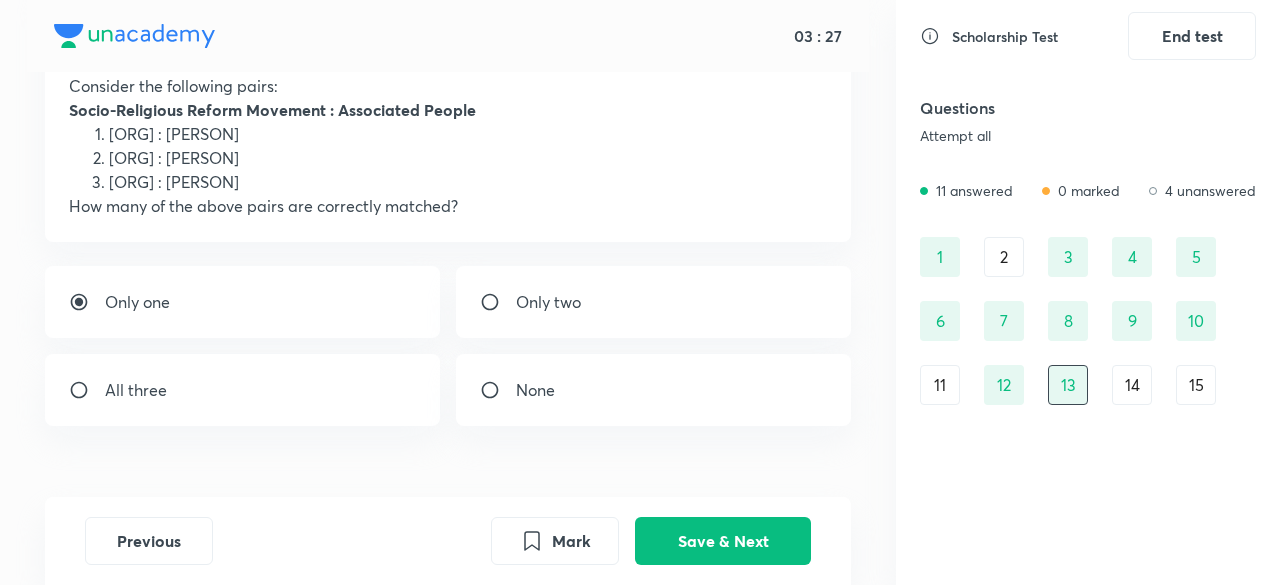 click on "1 2 3 4 5 6 7 8 9 10 11 12 13 14 15" at bounding box center [1088, 321] 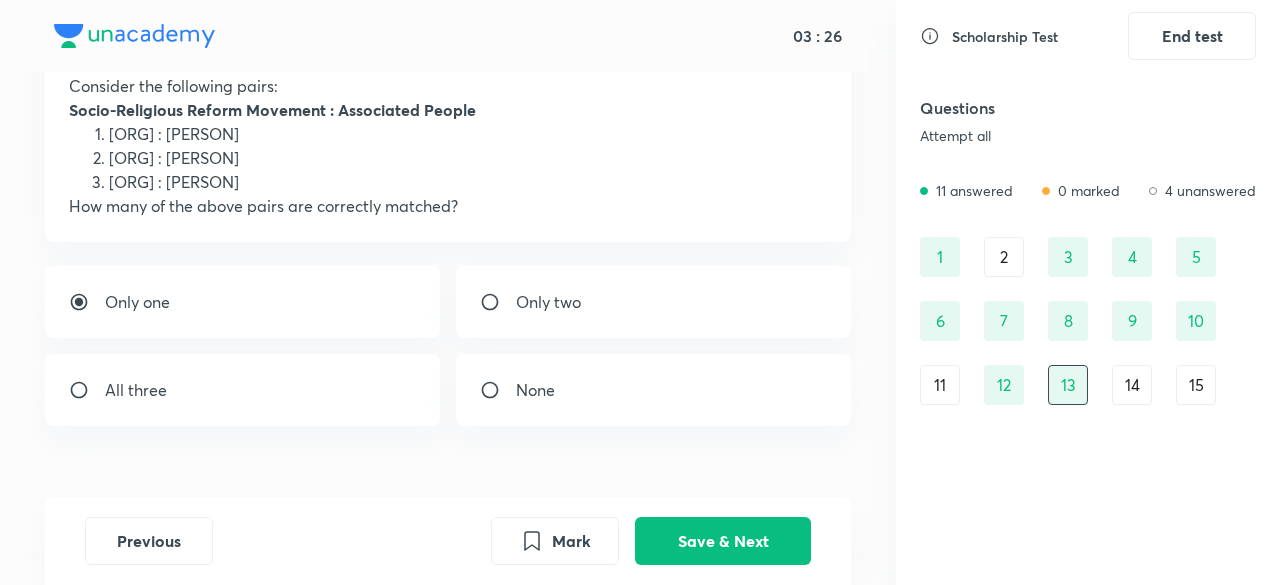 click on "14" at bounding box center (1132, 385) 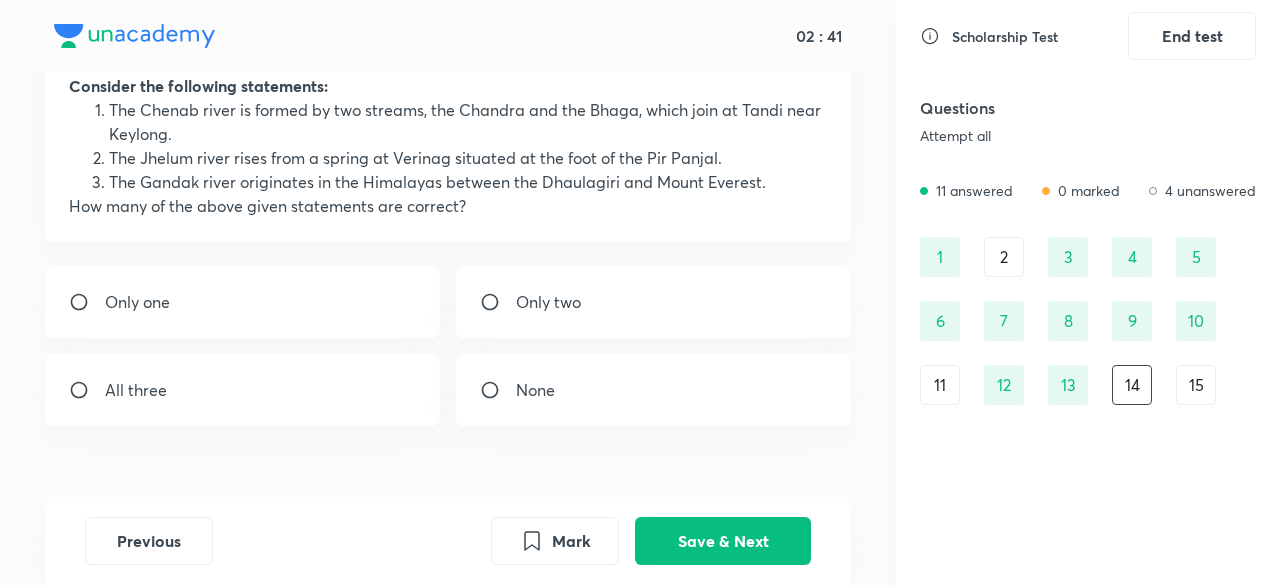 click on "13" at bounding box center (1068, 385) 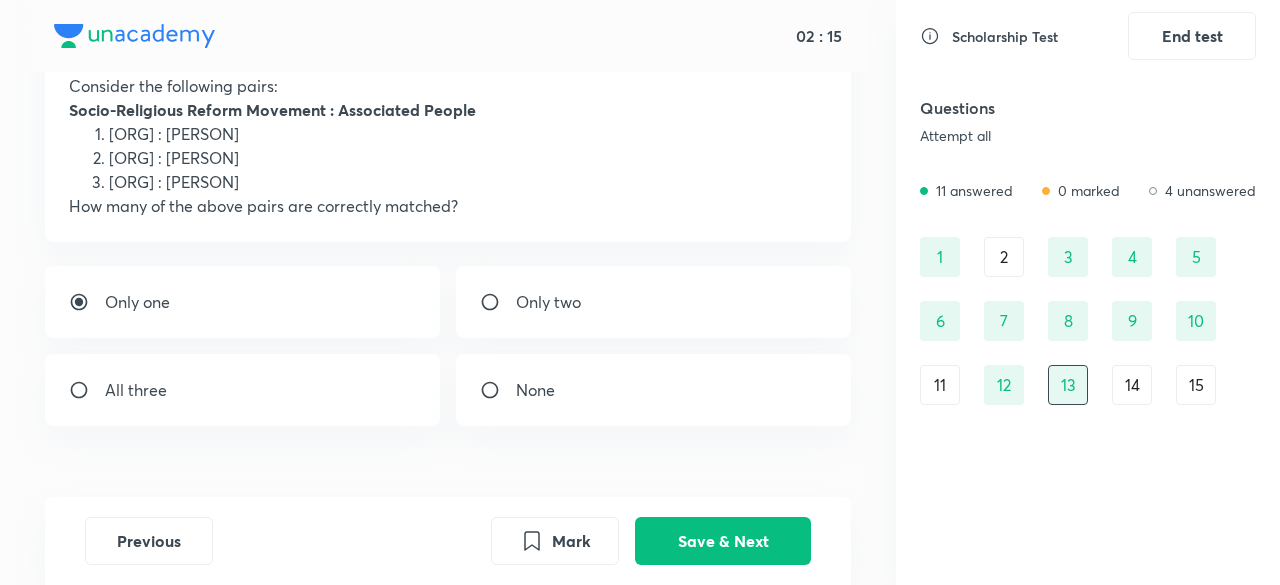 click on "All three" at bounding box center (242, 390) 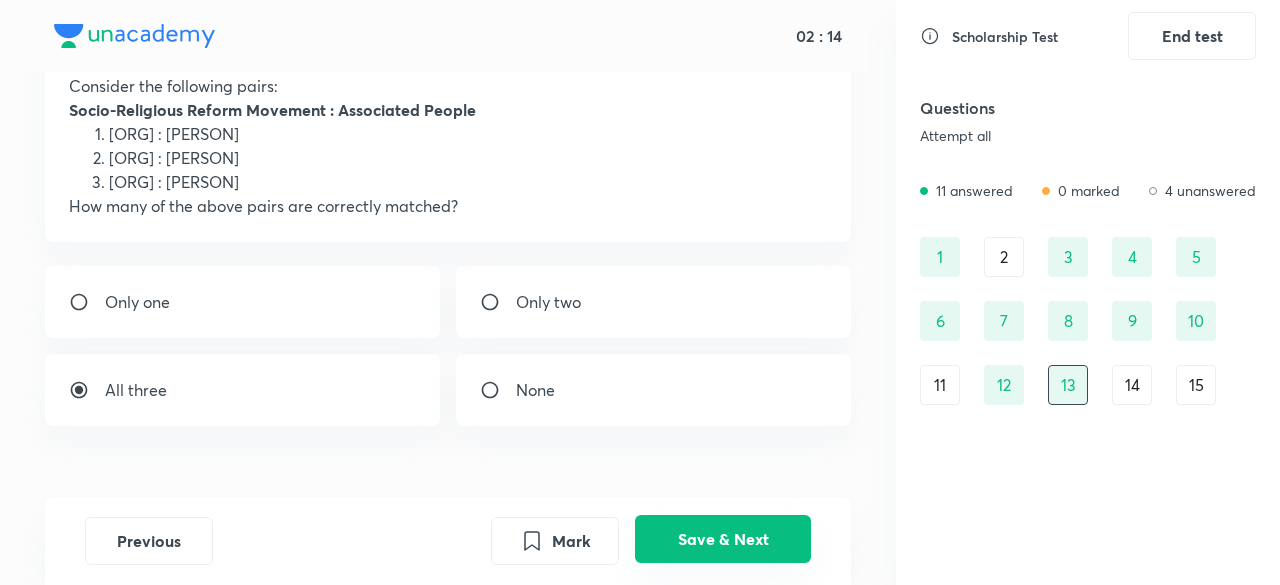 click on "Save & Next" at bounding box center [723, 539] 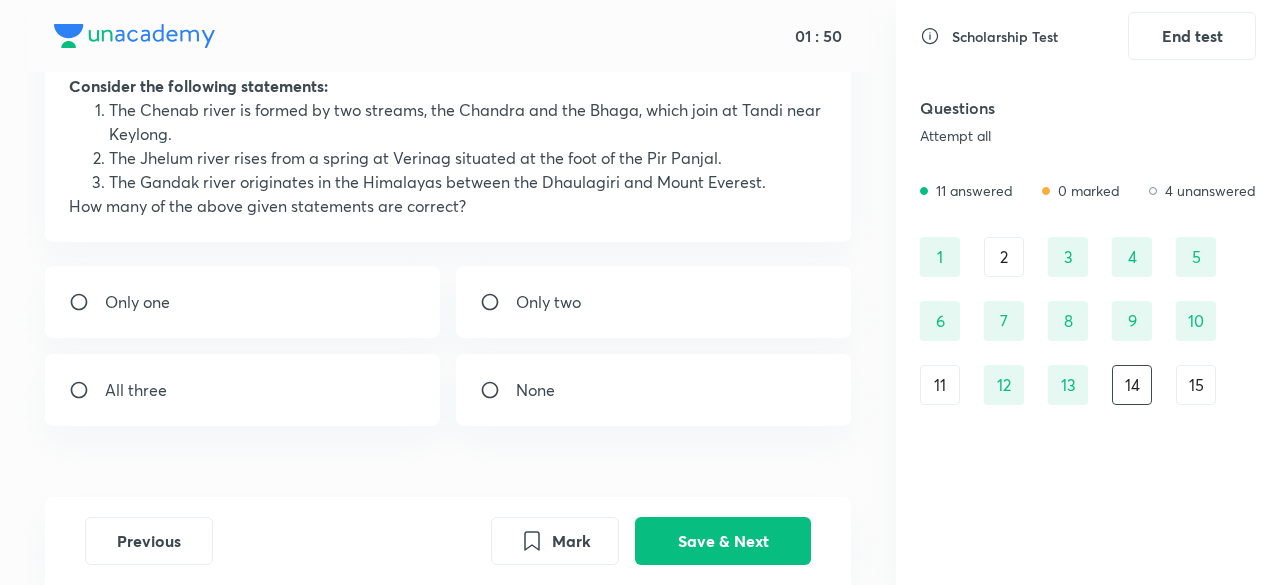 click on "Only one  Only two  All three  None" at bounding box center (448, 346) 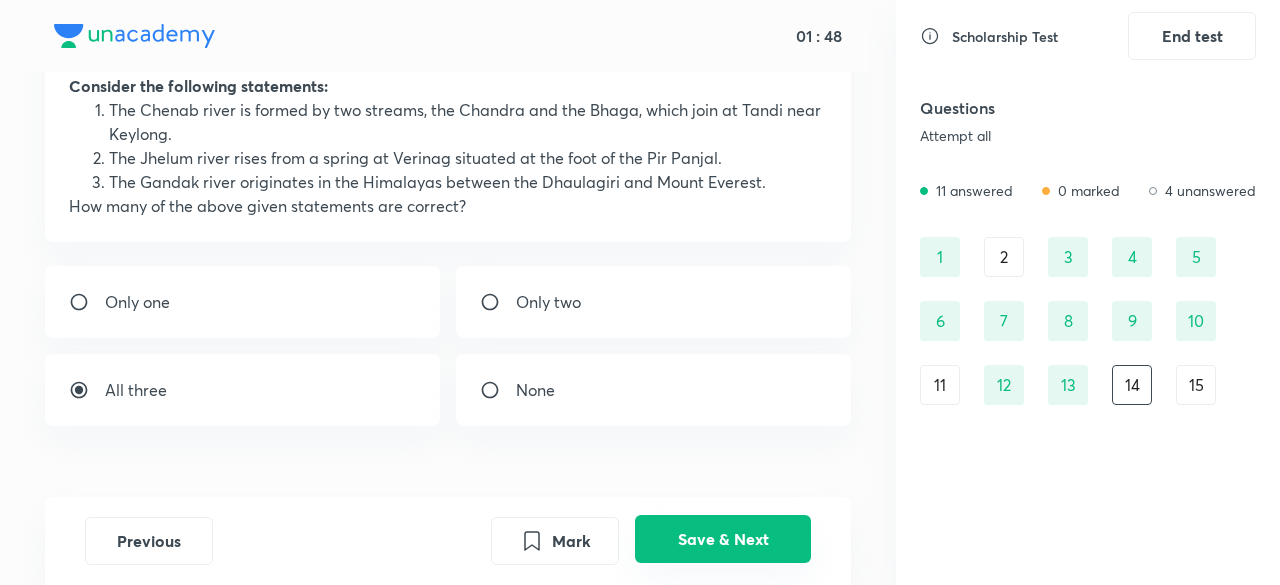 click on "Save & Next" at bounding box center [723, 539] 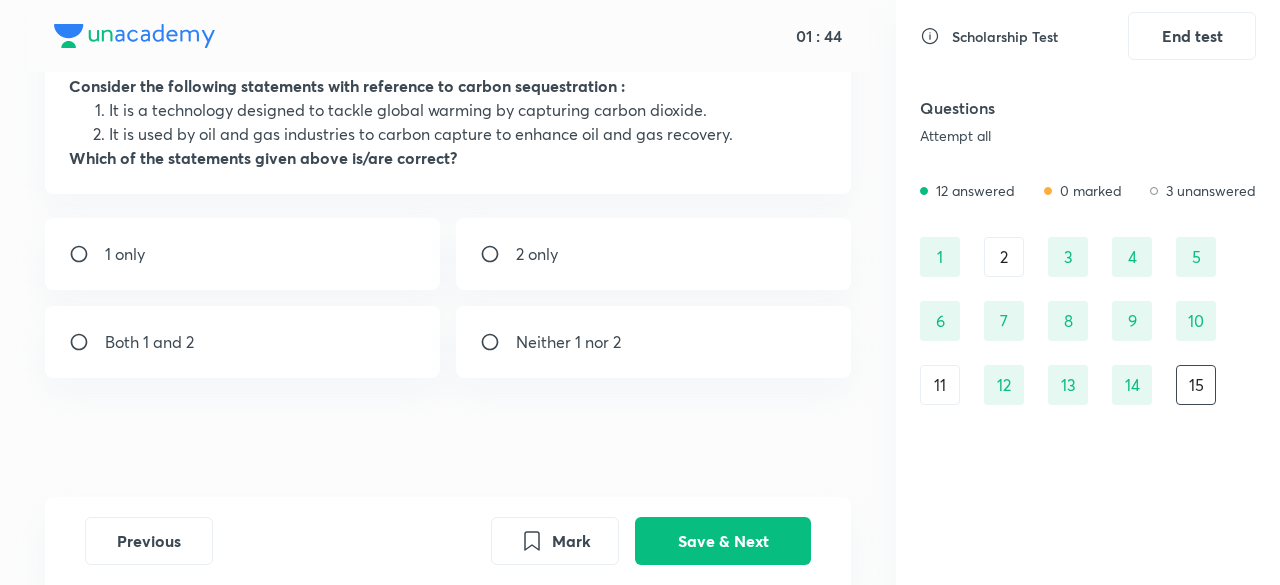 scroll, scrollTop: 57, scrollLeft: 0, axis: vertical 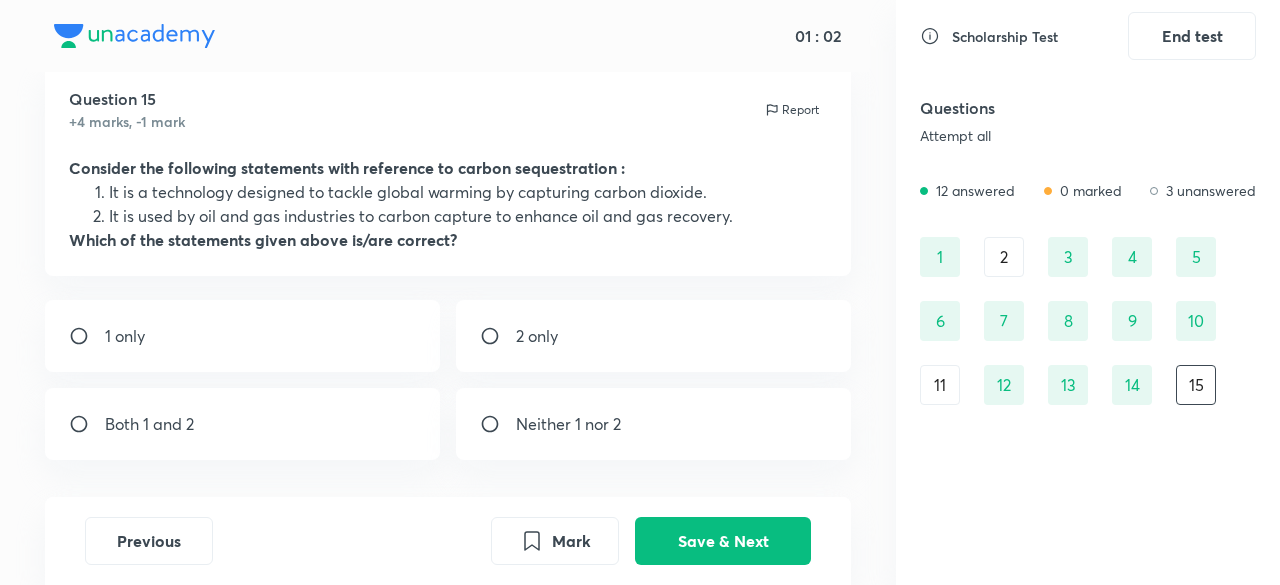 click on "Both 1 and 2" at bounding box center (242, 424) 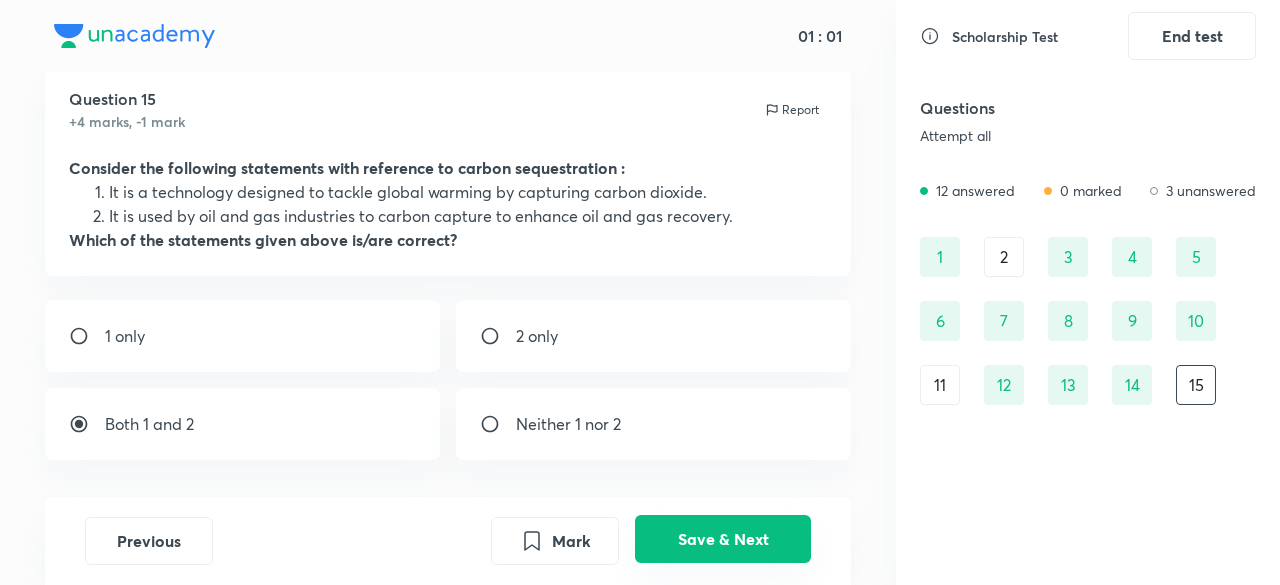 click on "Save & Next" at bounding box center [723, 539] 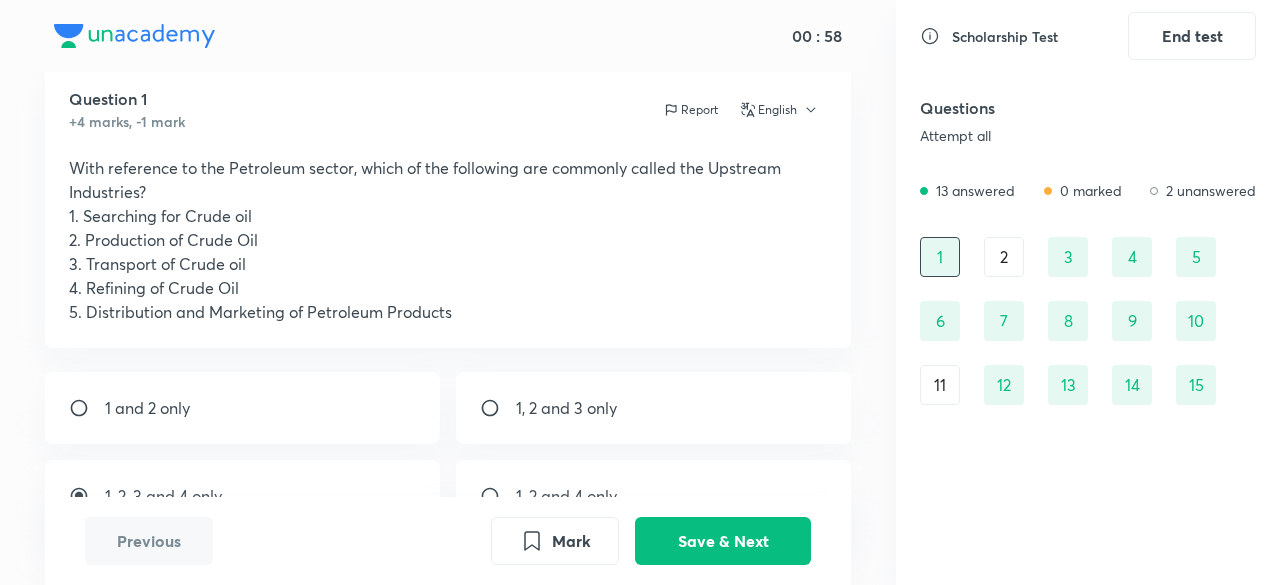 click on "2" at bounding box center (1004, 257) 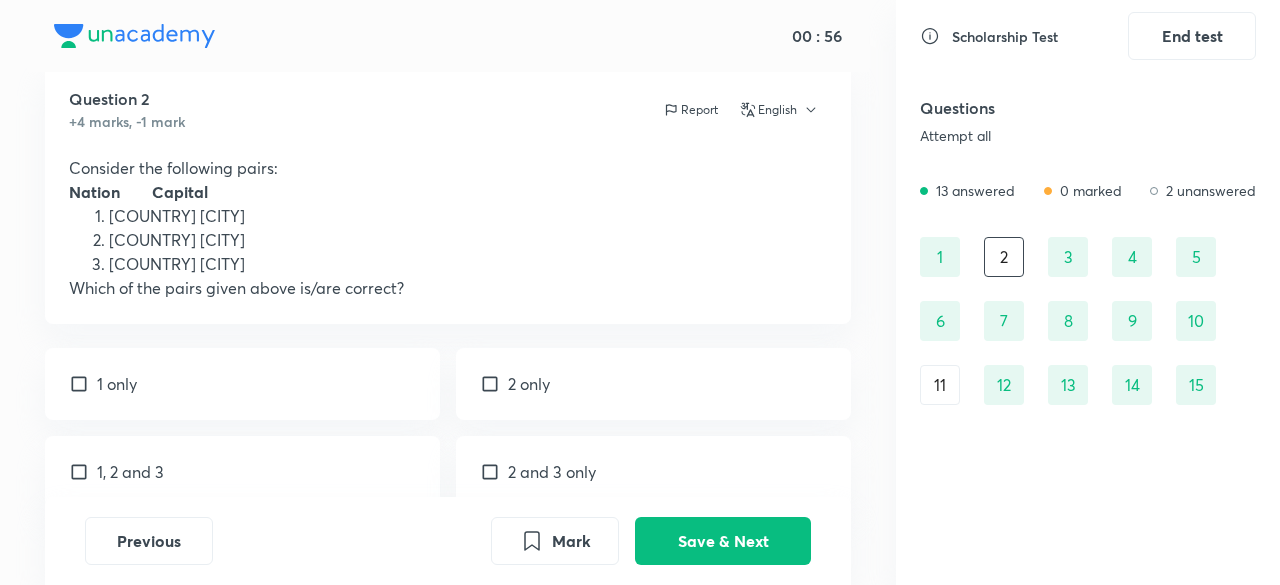 click on "11" at bounding box center (940, 385) 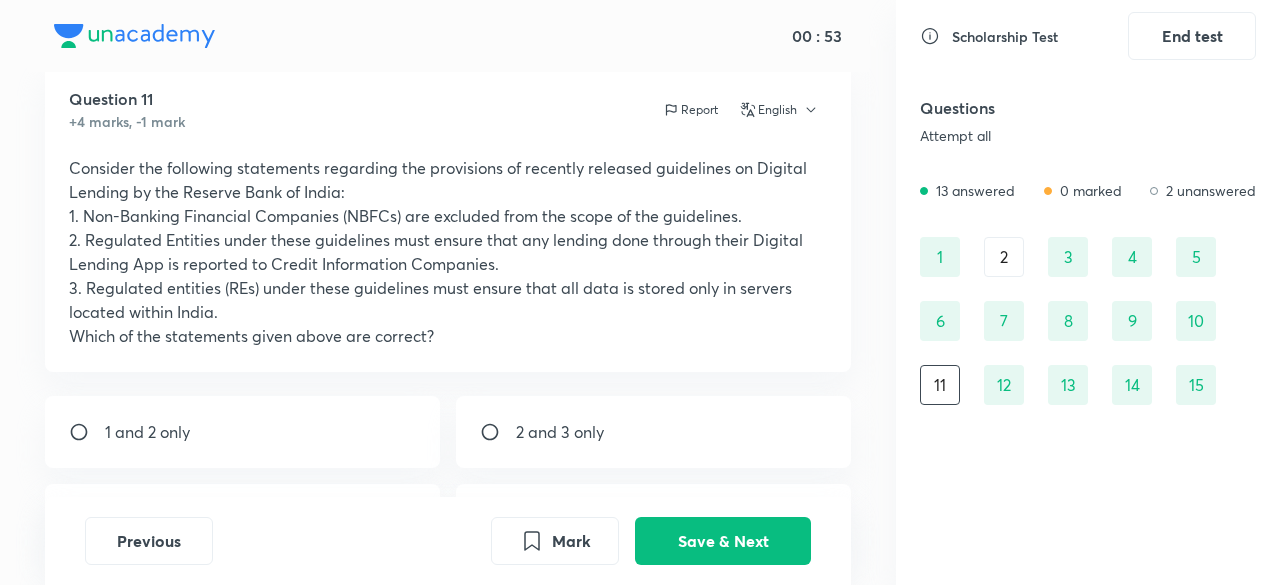 click on "2" at bounding box center (1004, 257) 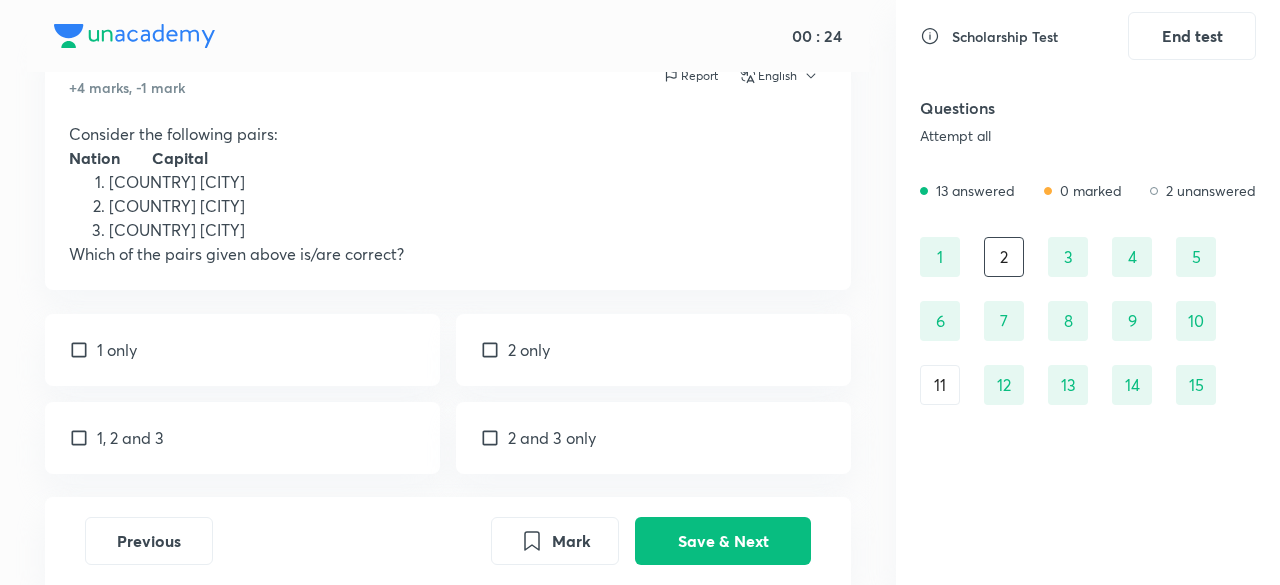 scroll, scrollTop: 92, scrollLeft: 0, axis: vertical 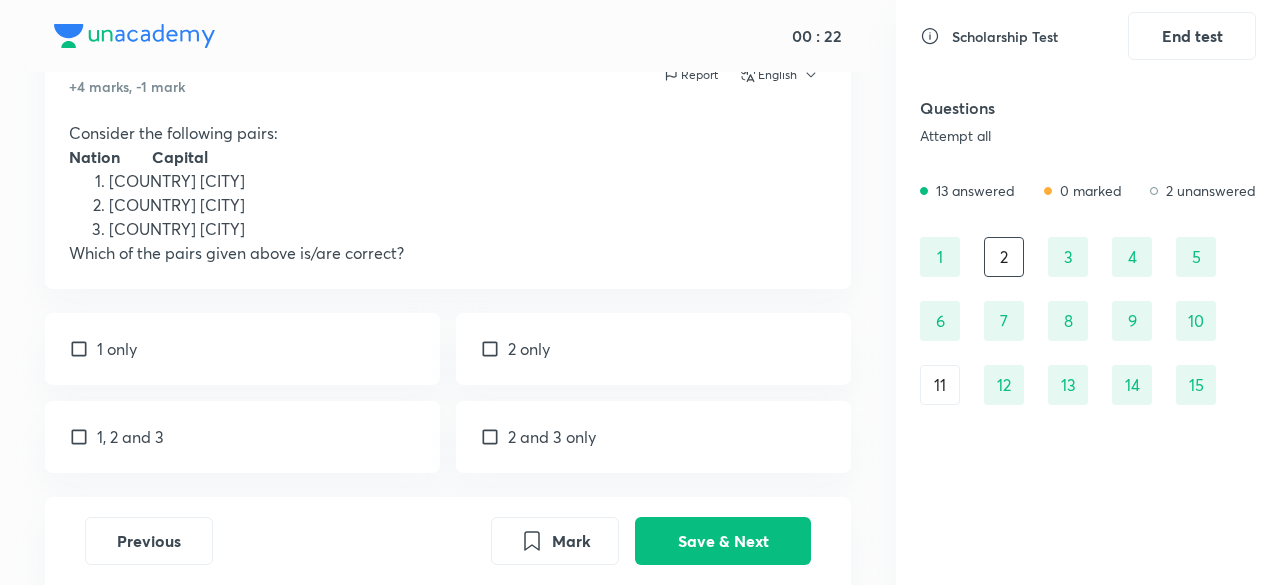 click on "2 only" at bounding box center (653, 349) 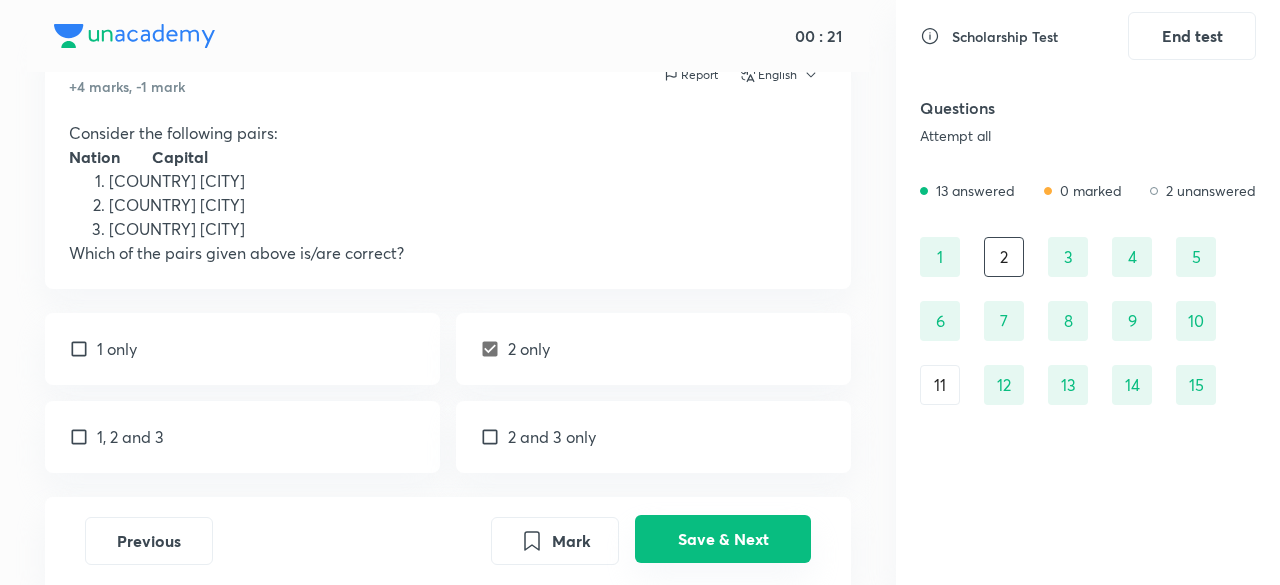 click on "Save & Next" at bounding box center (723, 539) 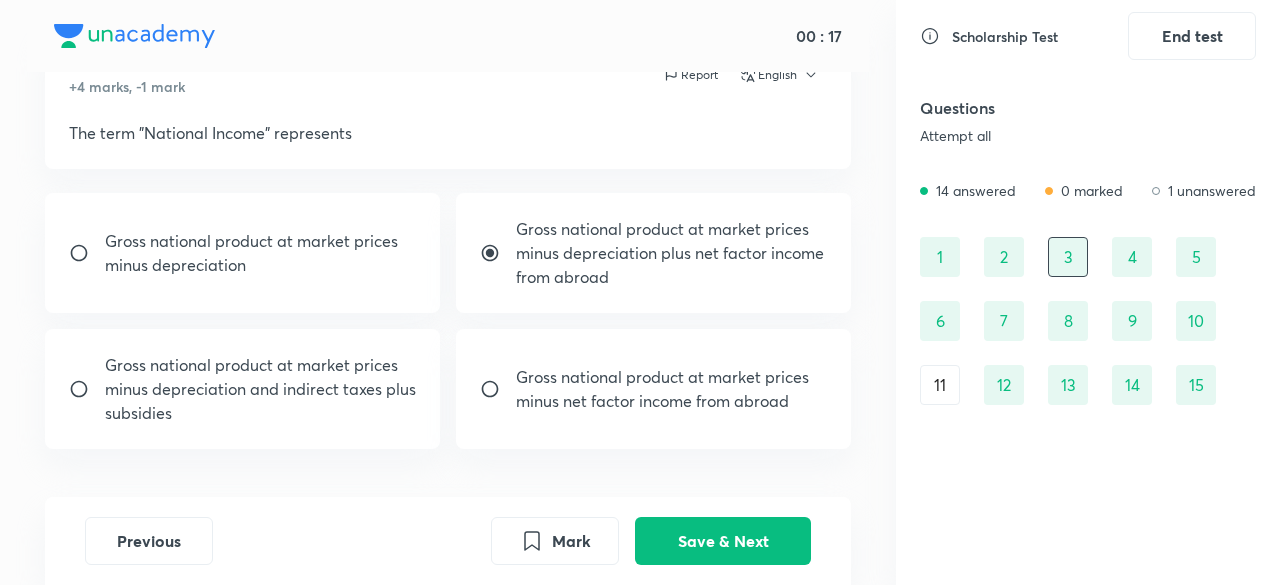 click on "11" at bounding box center (940, 385) 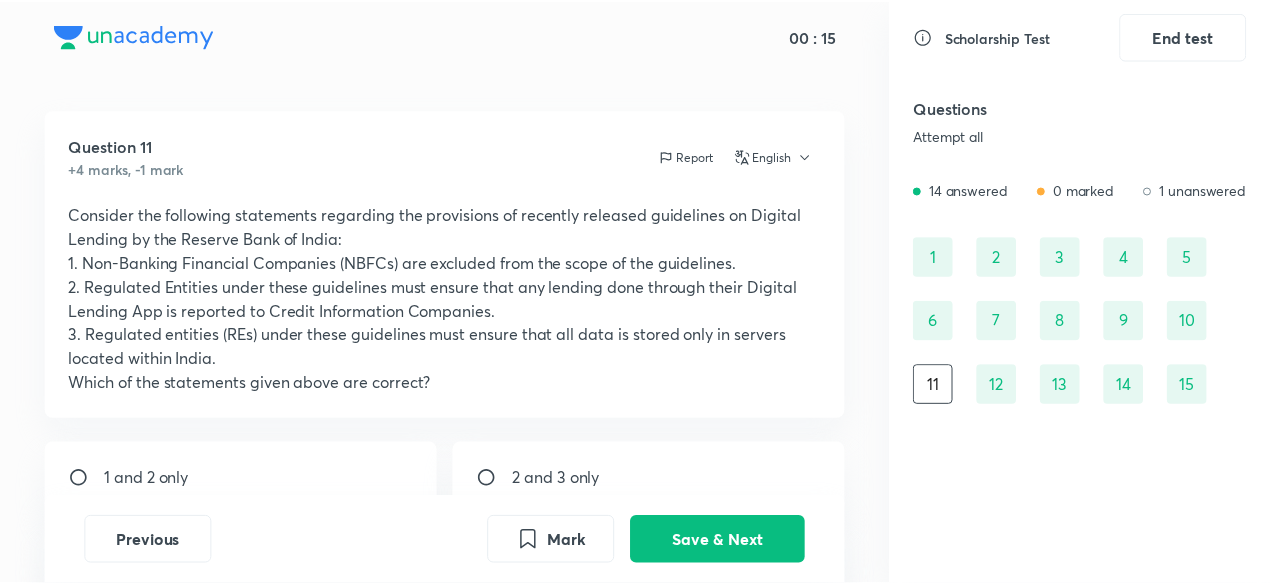 scroll, scrollTop: 0, scrollLeft: 0, axis: both 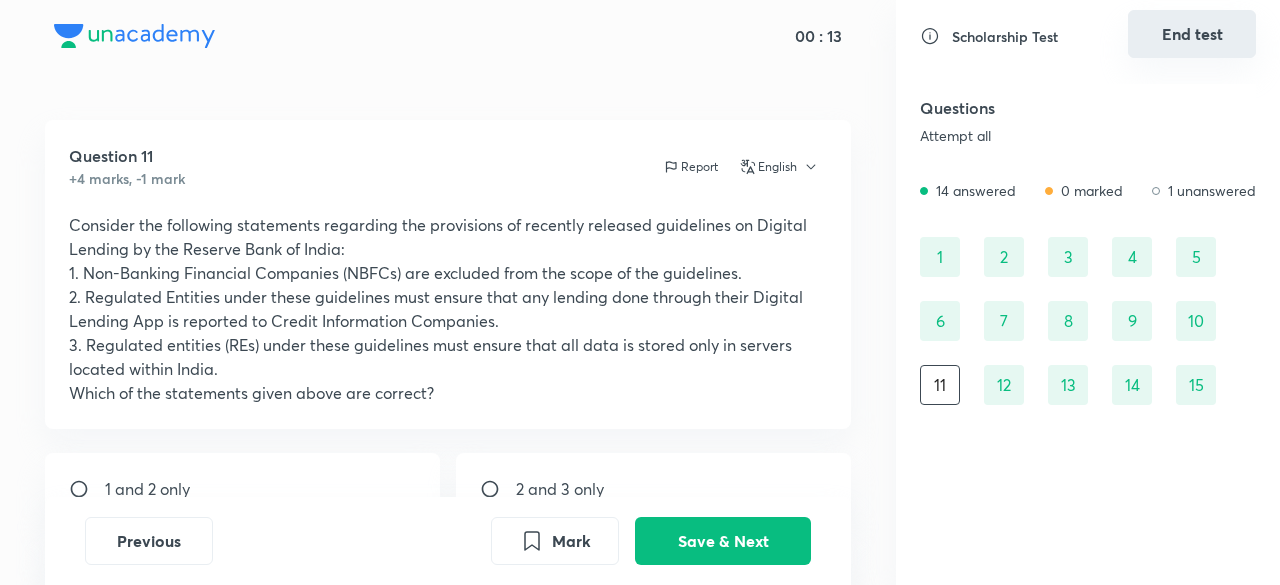 click on "End test" at bounding box center [1192, 34] 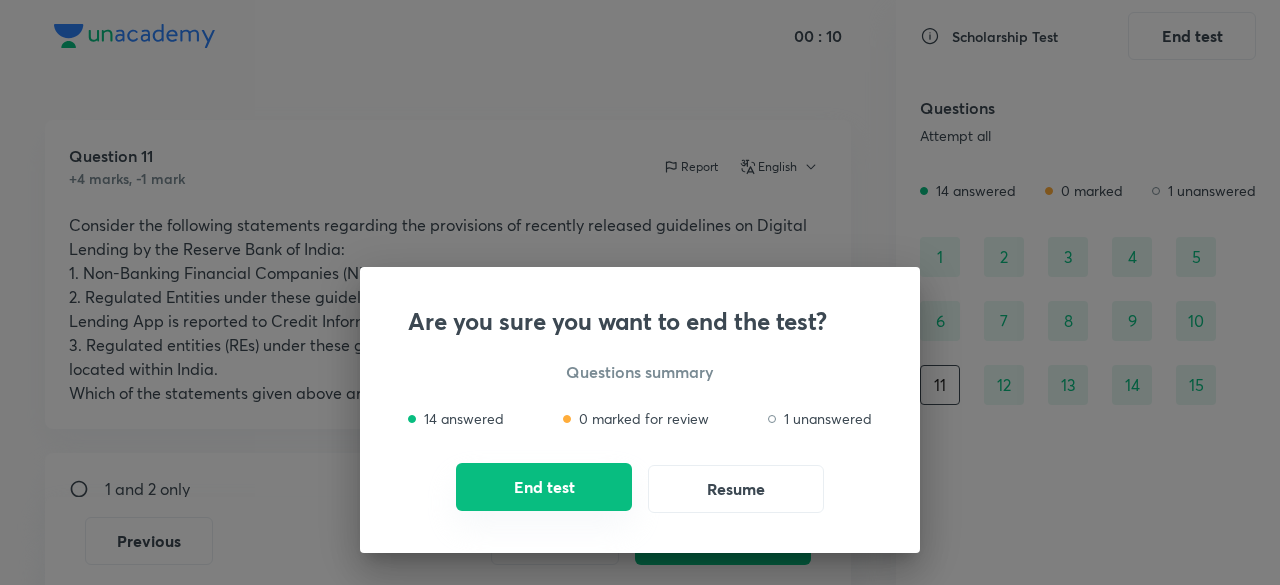 click on "End test" at bounding box center (544, 487) 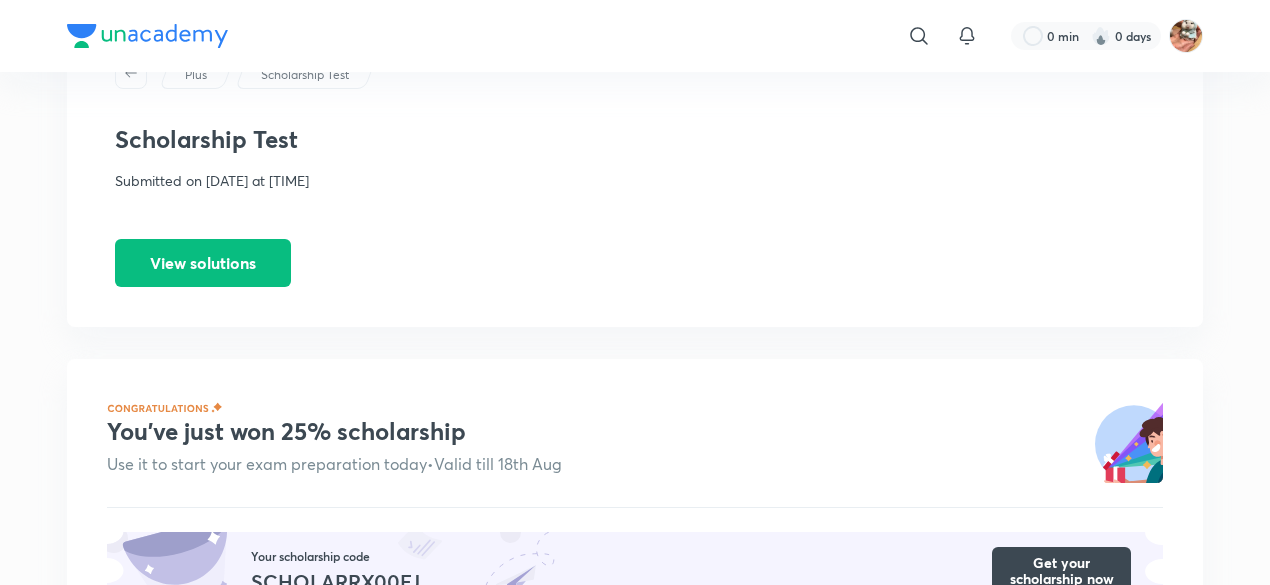 scroll, scrollTop: 94, scrollLeft: 0, axis: vertical 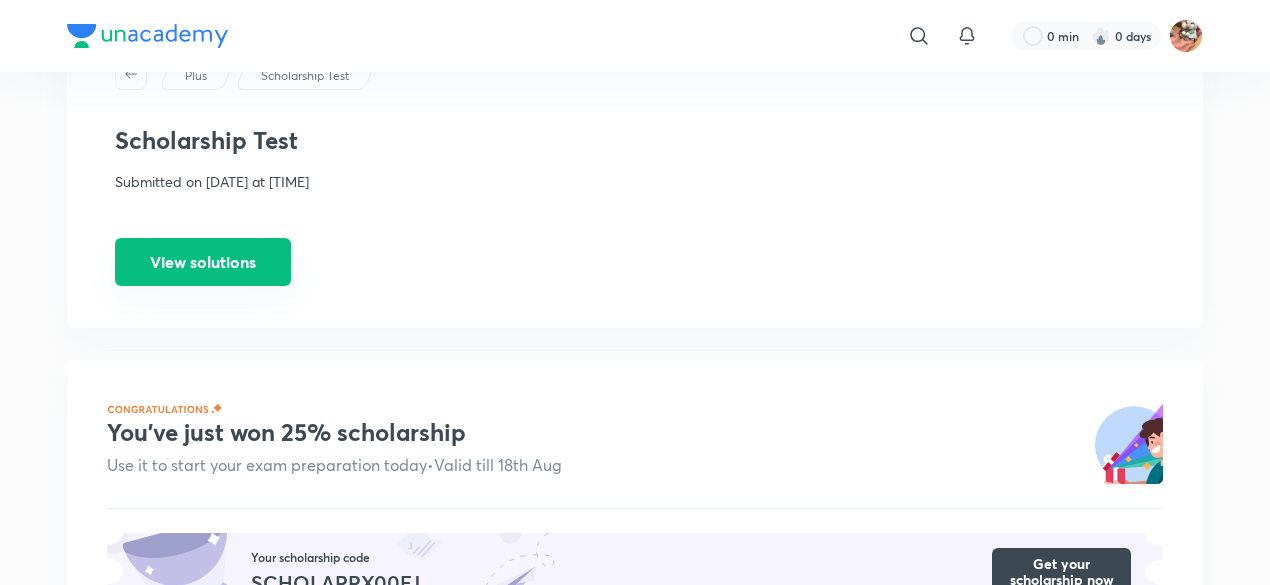 click on "View solutions" at bounding box center (203, 262) 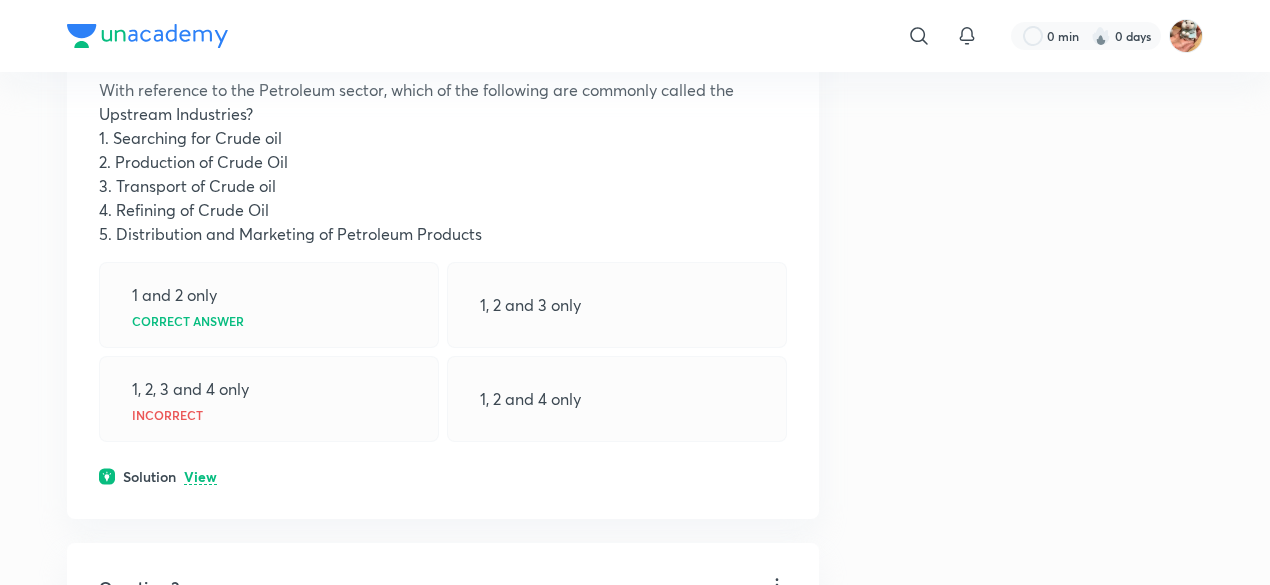scroll, scrollTop: 0, scrollLeft: 0, axis: both 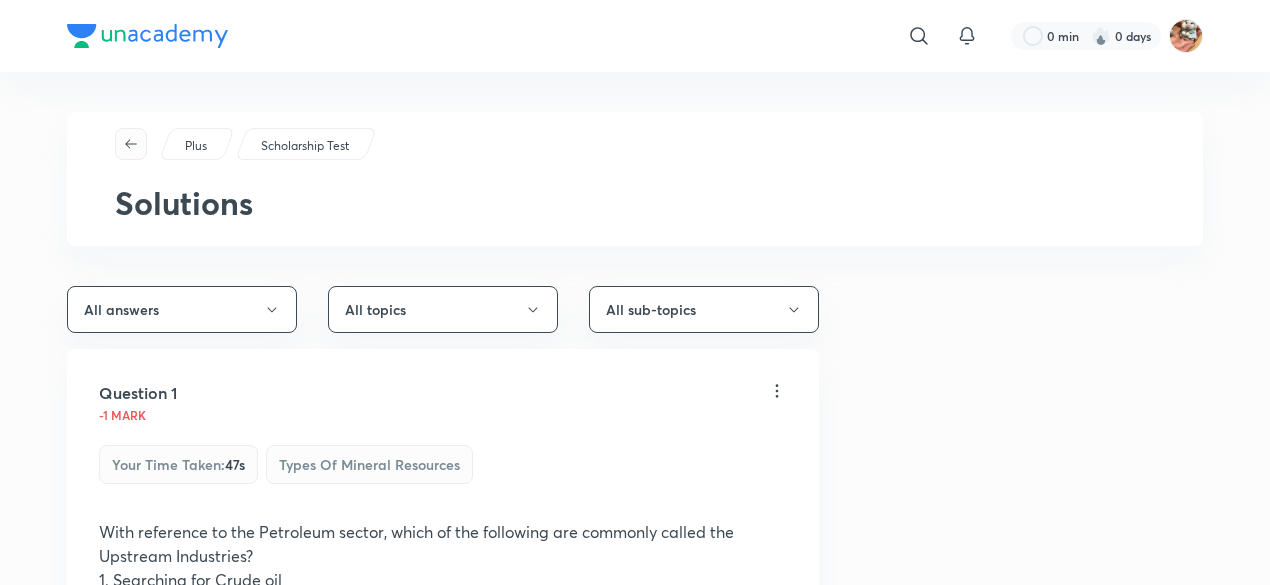 click 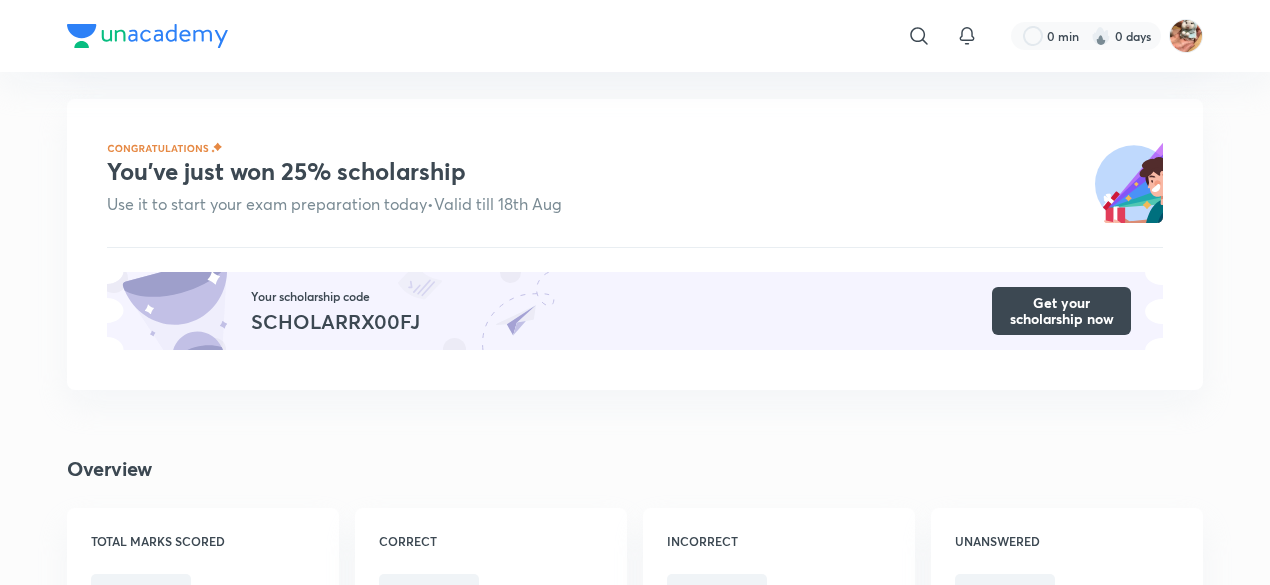 scroll, scrollTop: 356, scrollLeft: 0, axis: vertical 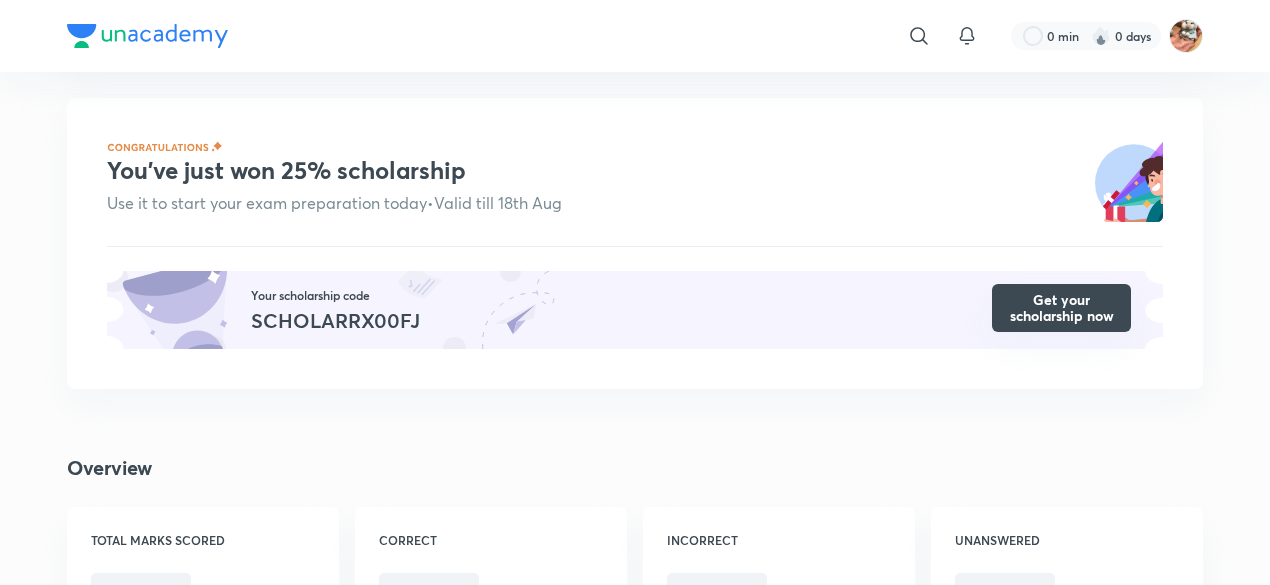 click on "Get your scholarship now" at bounding box center [1061, 308] 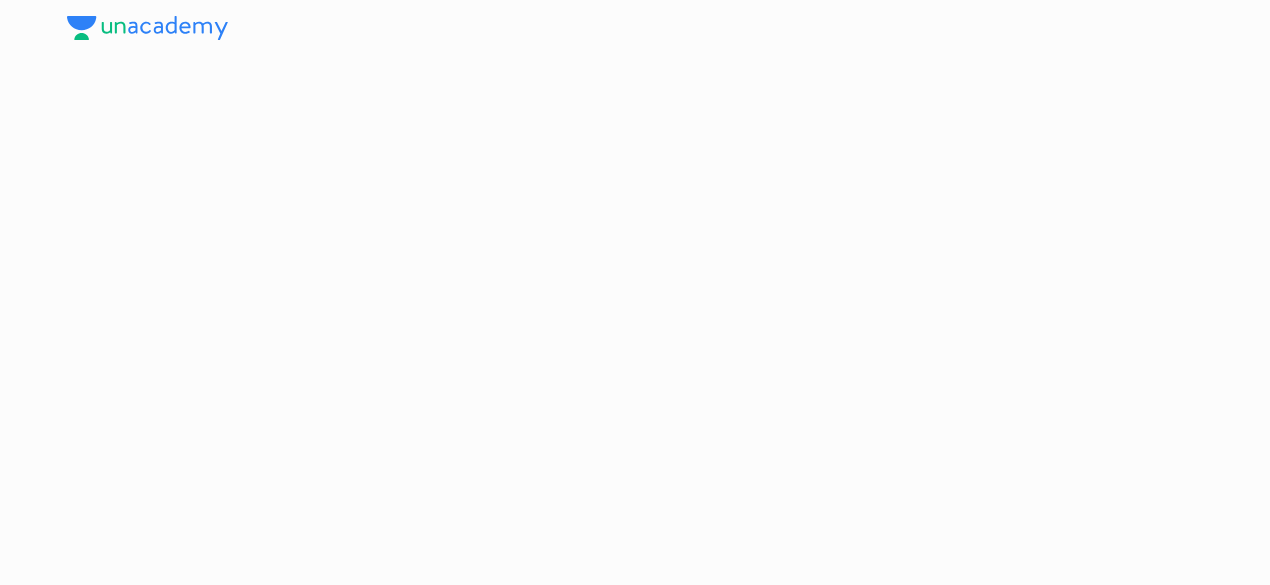 scroll, scrollTop: 0, scrollLeft: 0, axis: both 